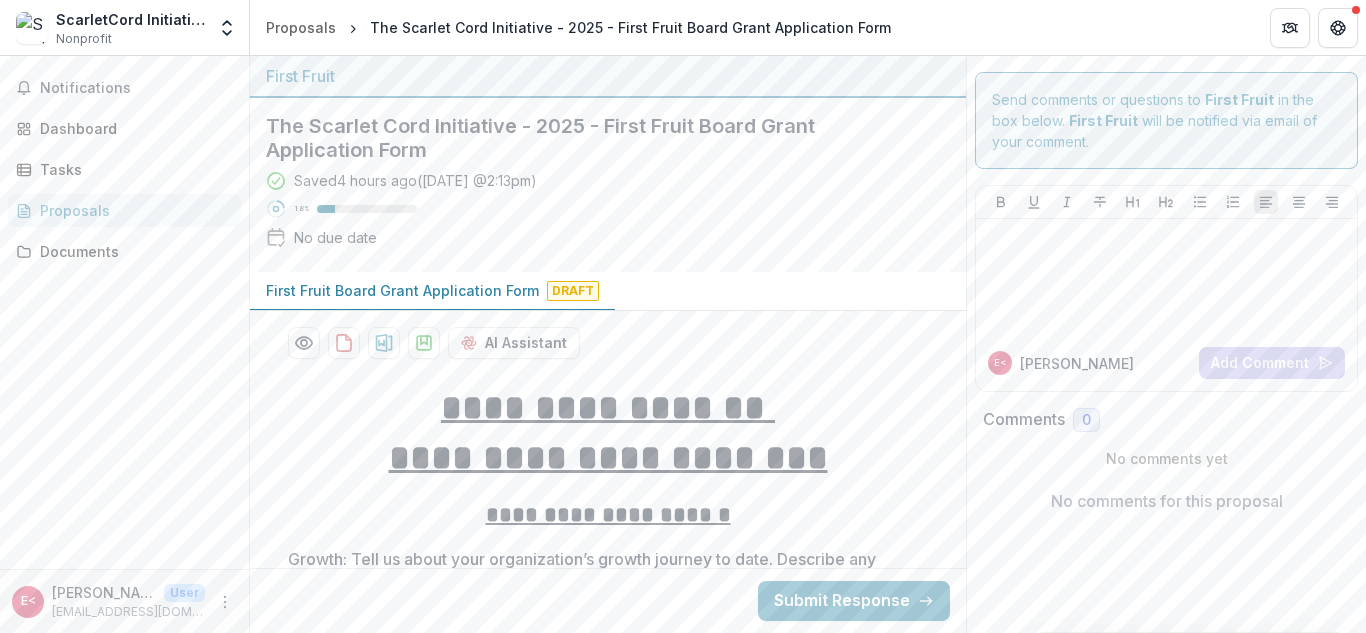 scroll, scrollTop: 0, scrollLeft: 0, axis: both 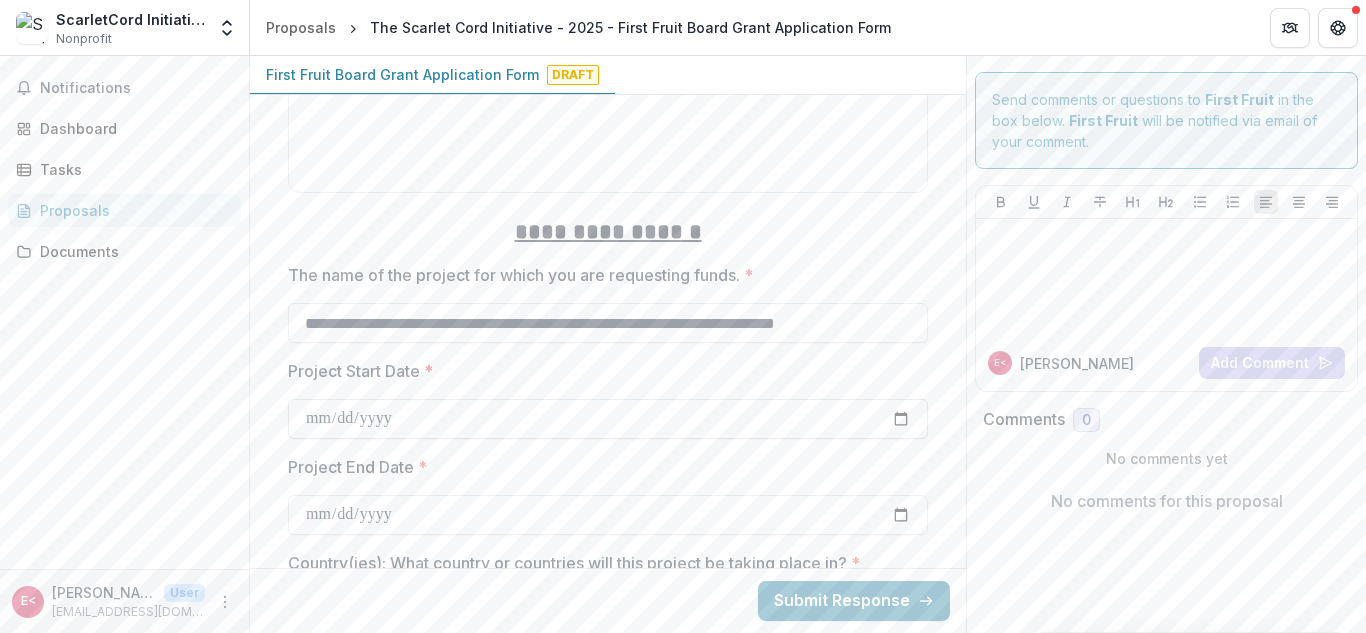 click on "Project Start Date *" at bounding box center (608, 419) 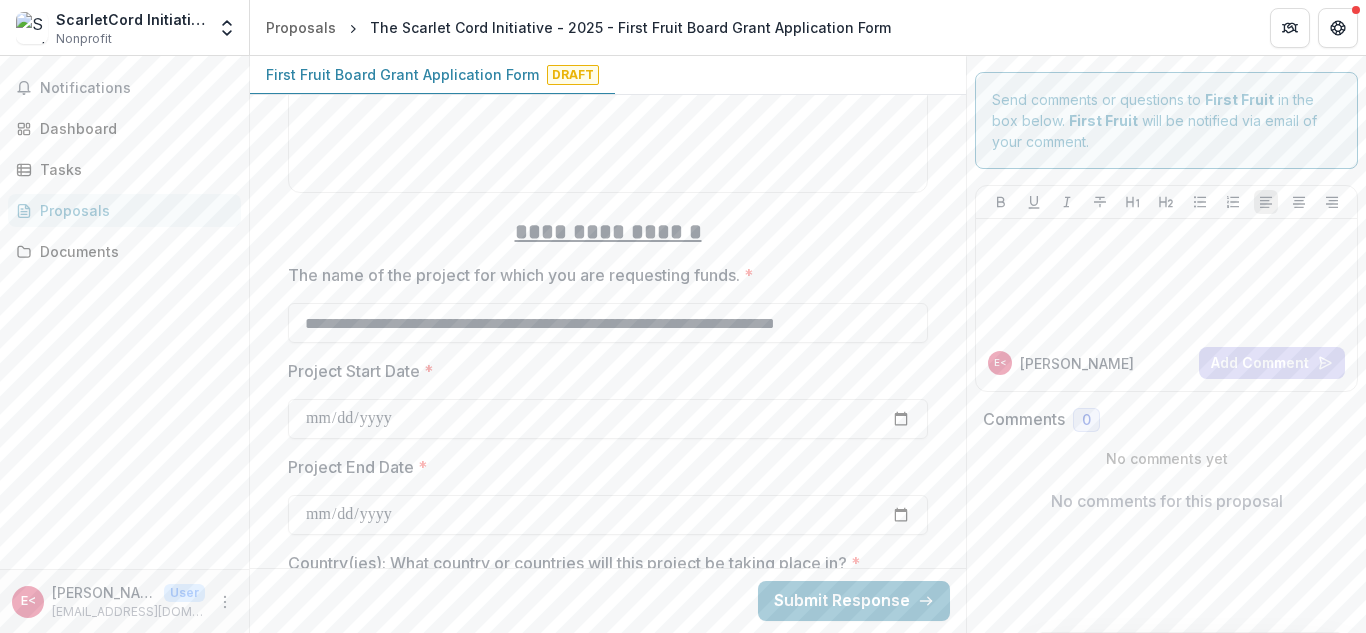 type on "**********" 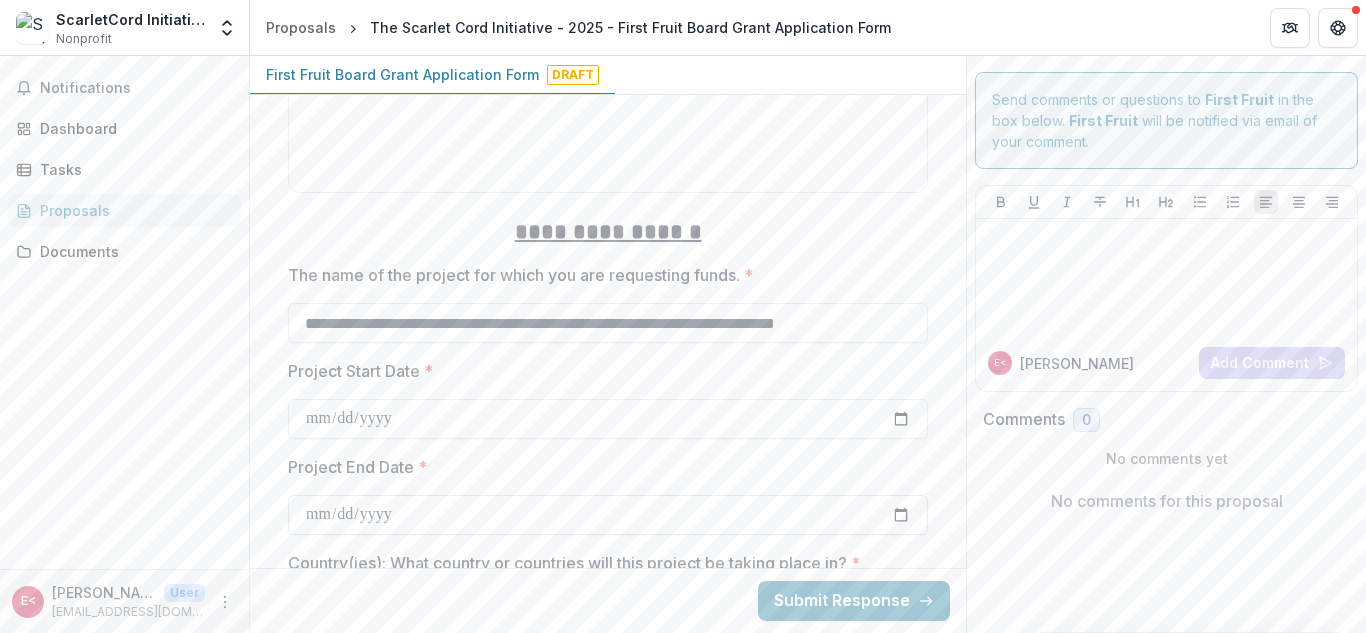 click on "Project End Date *" at bounding box center [608, 515] 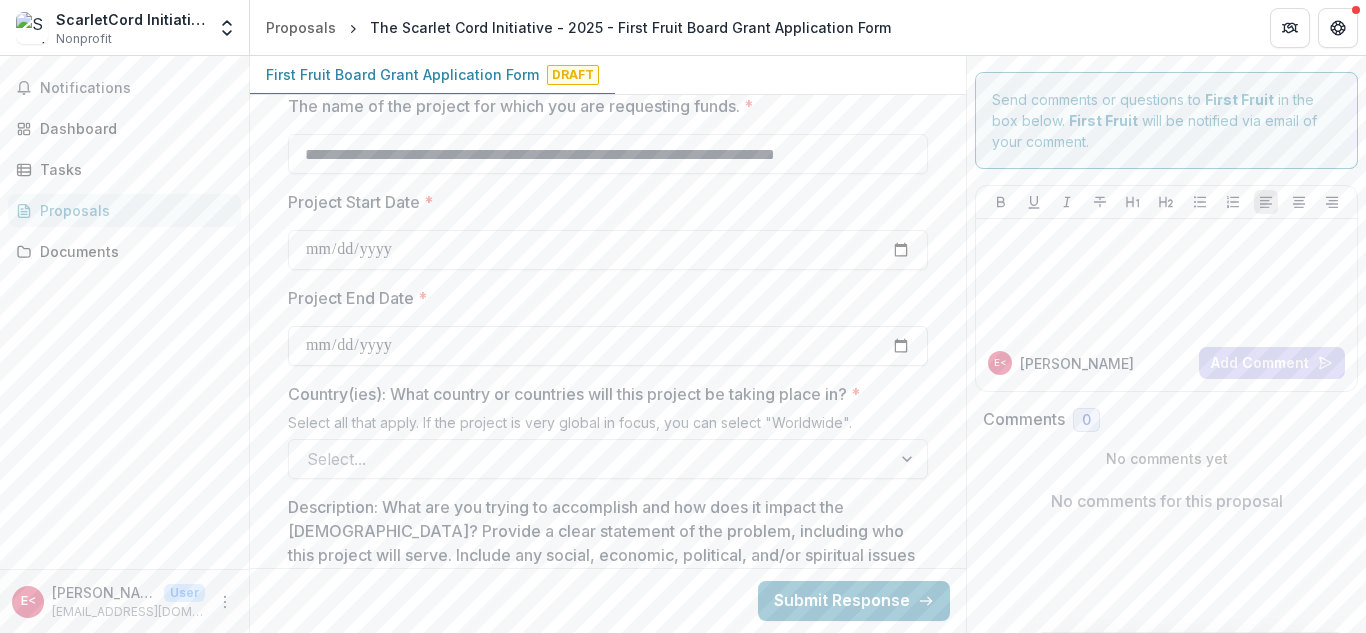 scroll, scrollTop: 1547, scrollLeft: 0, axis: vertical 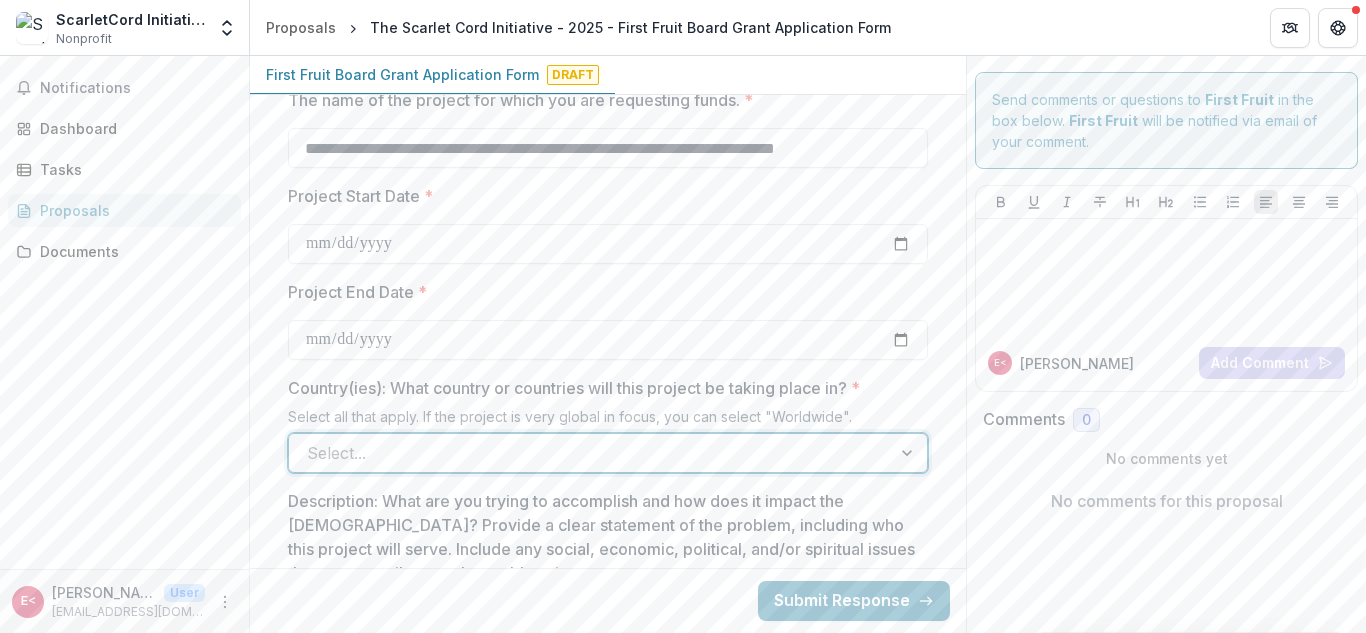 click at bounding box center [590, 453] 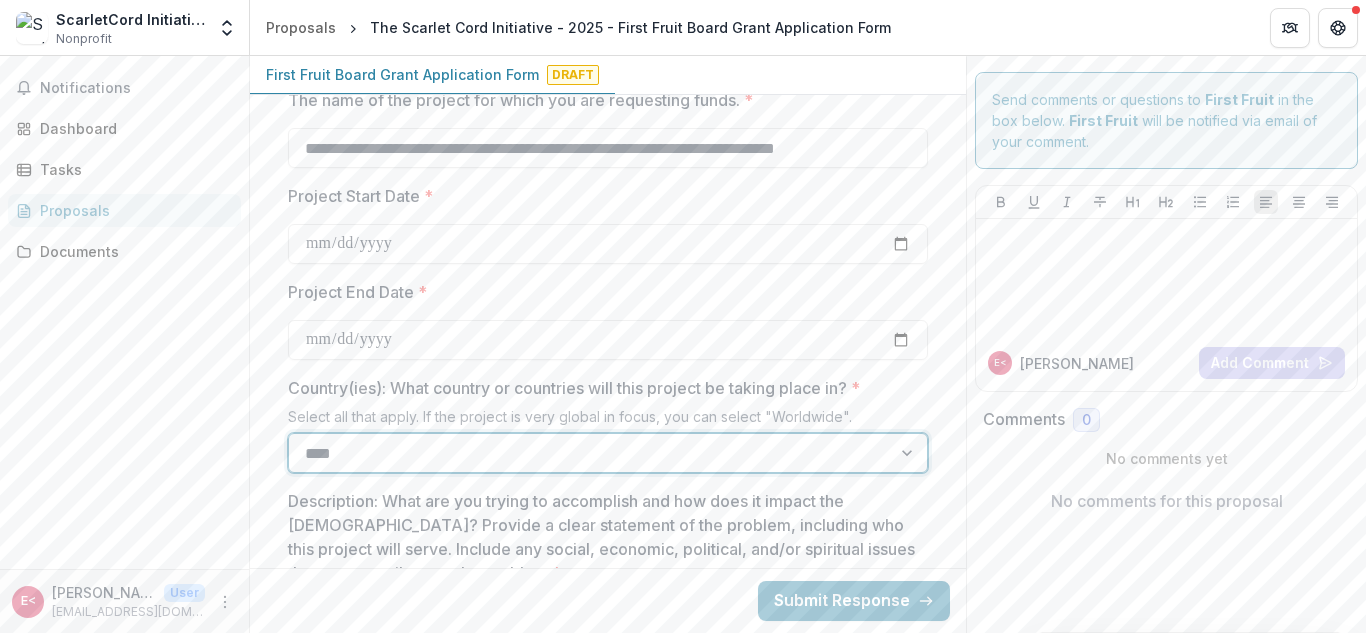 type on "*****" 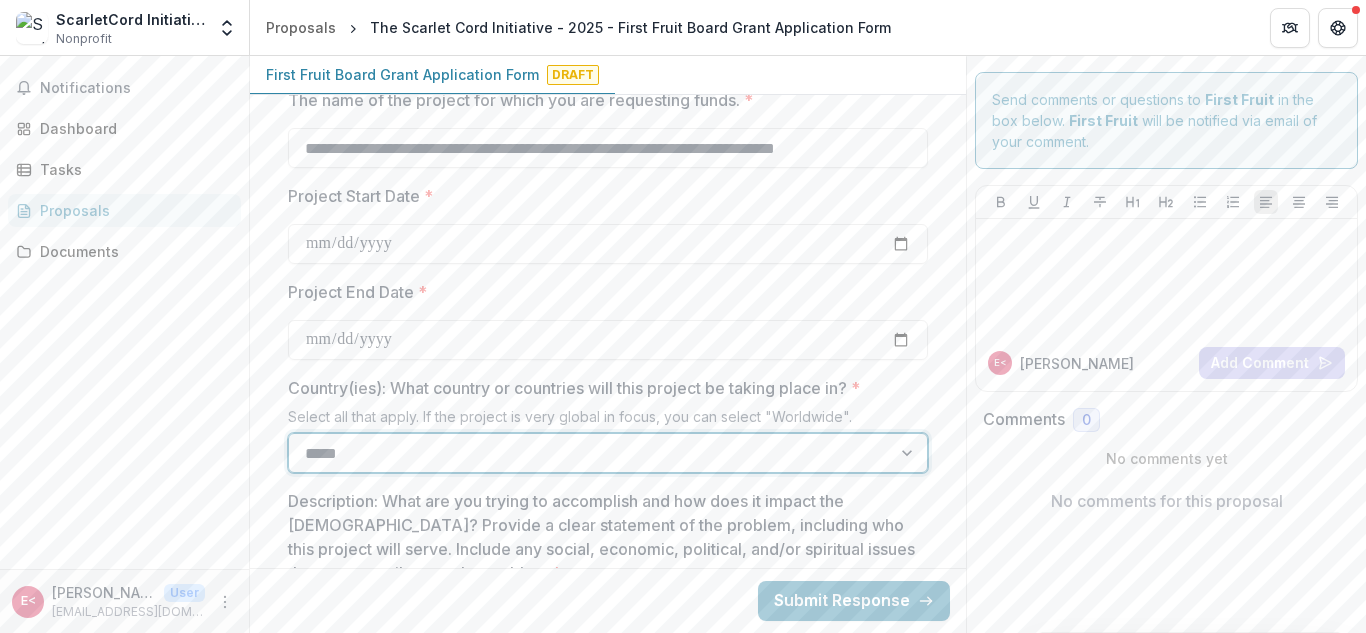 click on "[GEOGRAPHIC_DATA]" at bounding box center (683, 669) 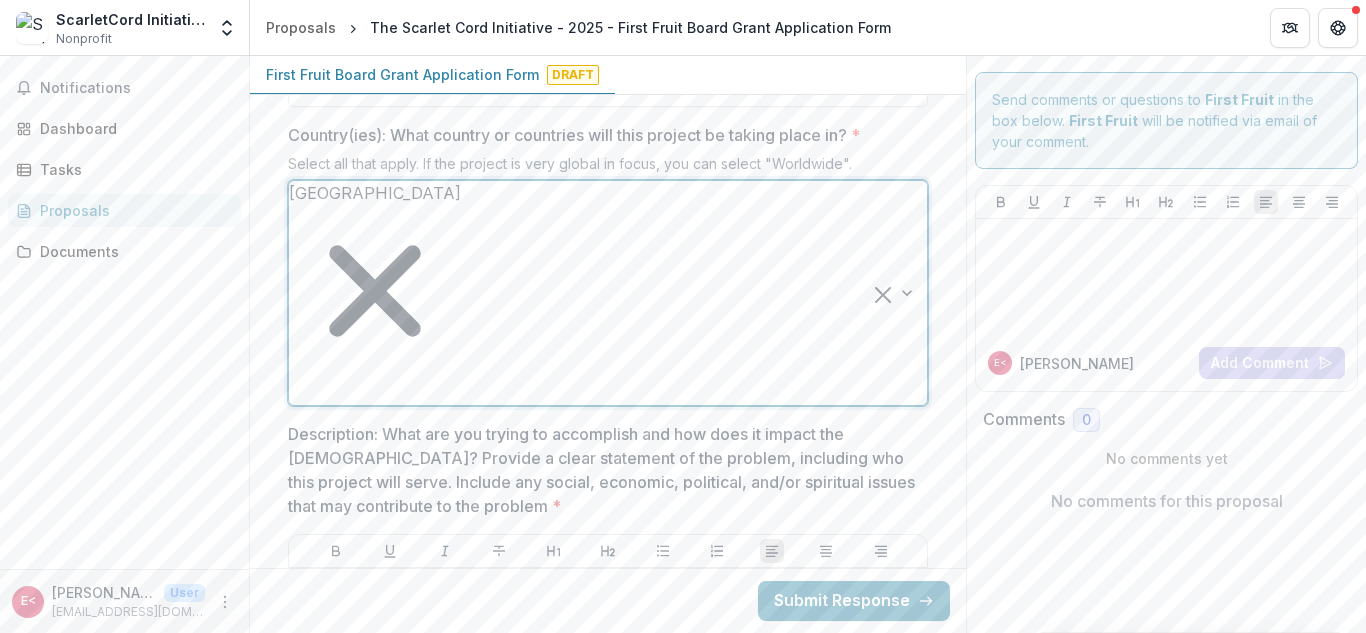 scroll, scrollTop: 1801, scrollLeft: 0, axis: vertical 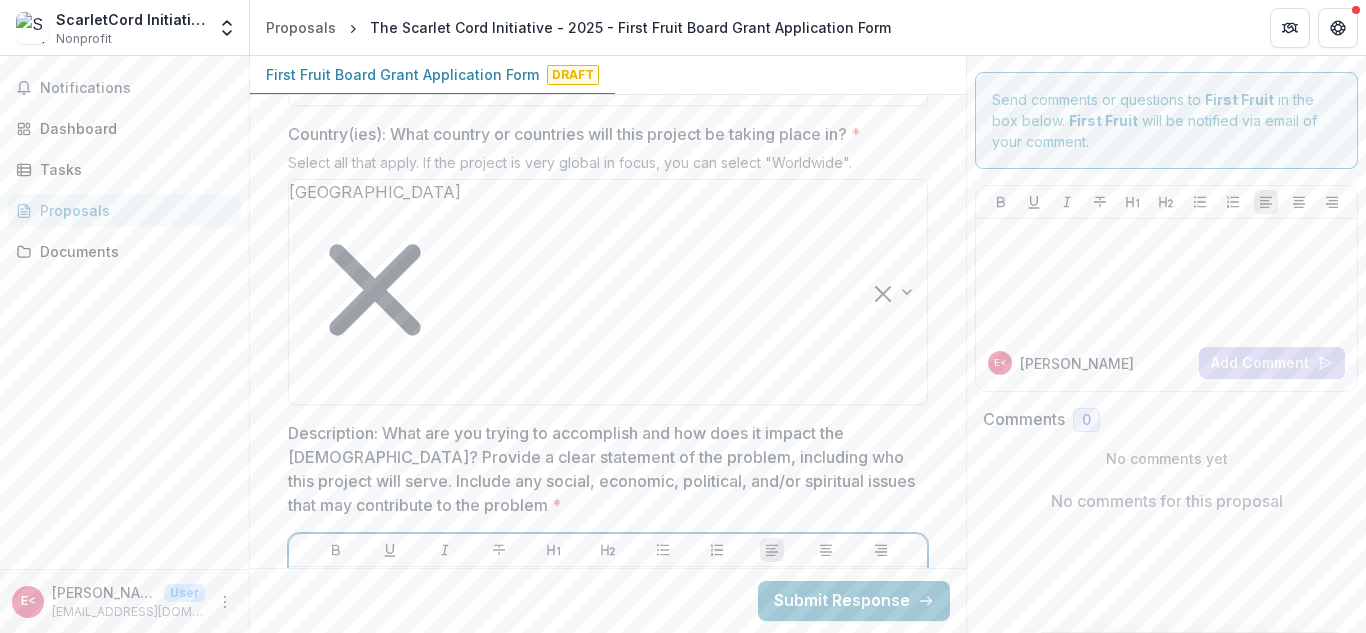 click at bounding box center (608, 725) 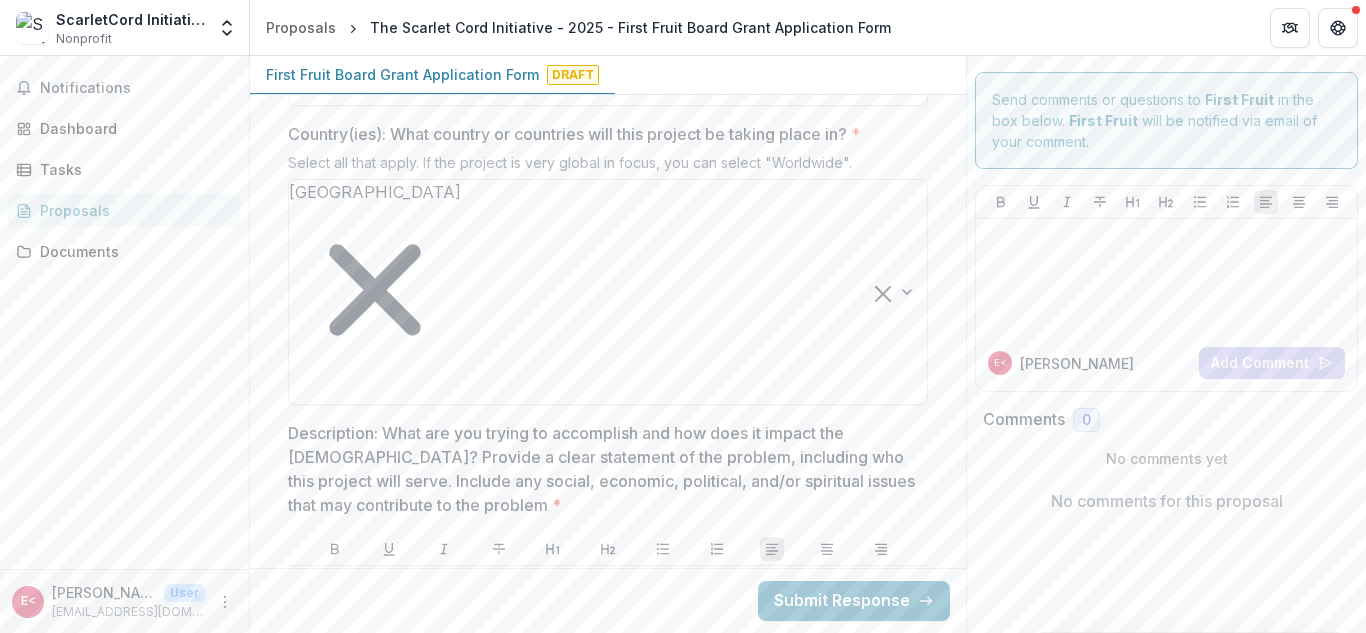 click at bounding box center [608, 724] 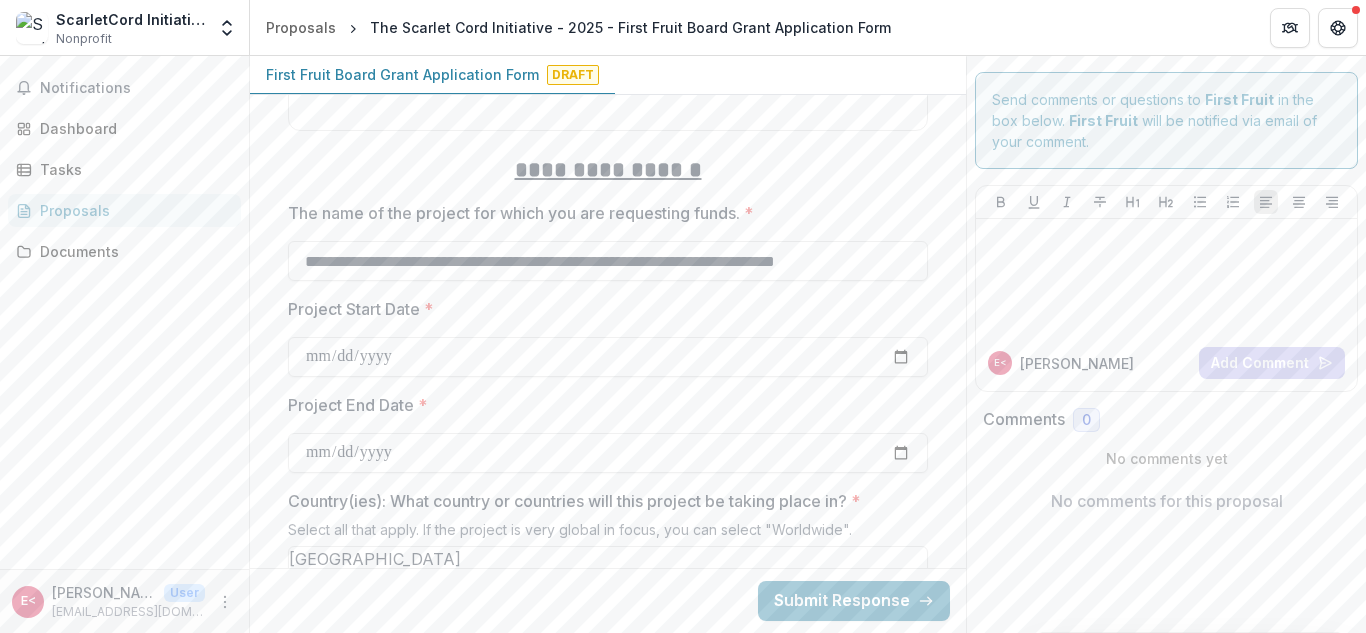 scroll, scrollTop: 1430, scrollLeft: 0, axis: vertical 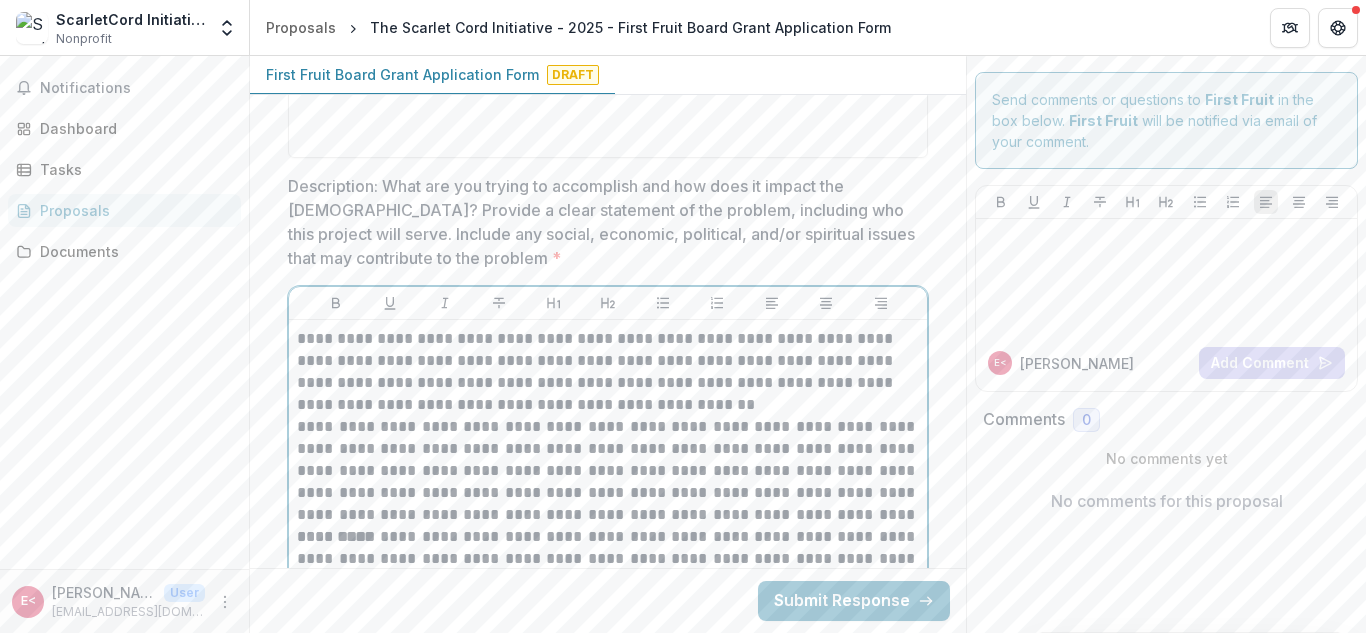 click on "**********" at bounding box center [608, 471] 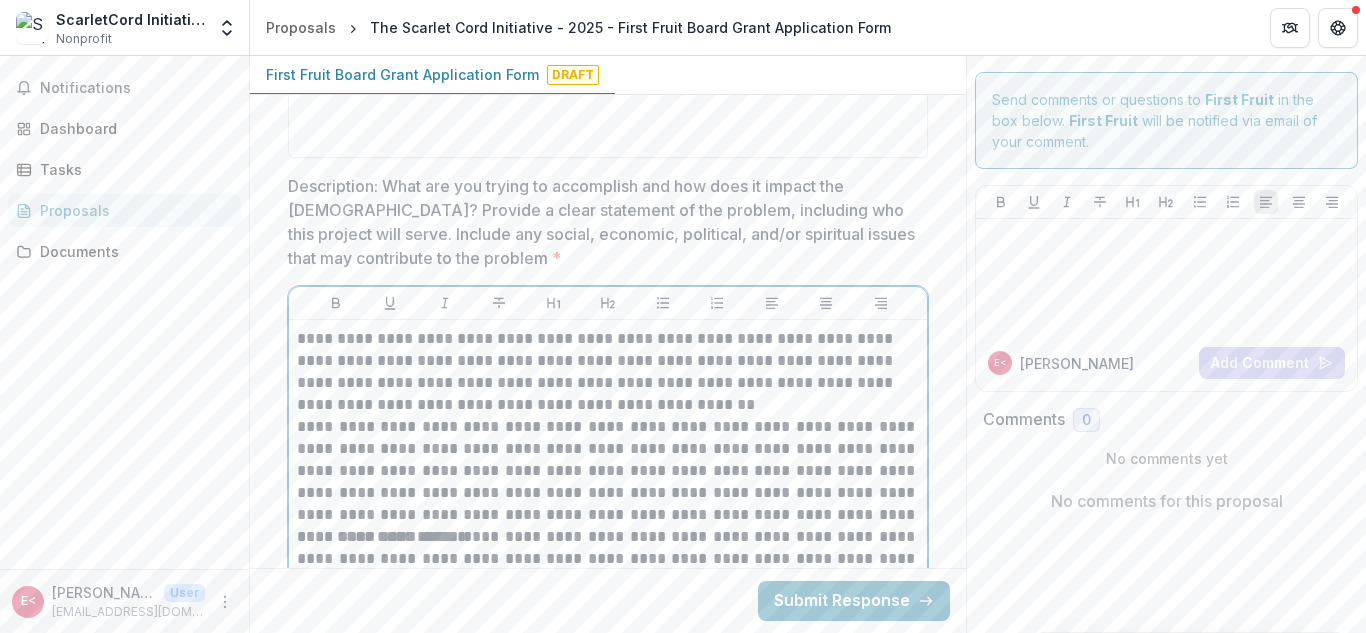 click on "**********" at bounding box center (608, 471) 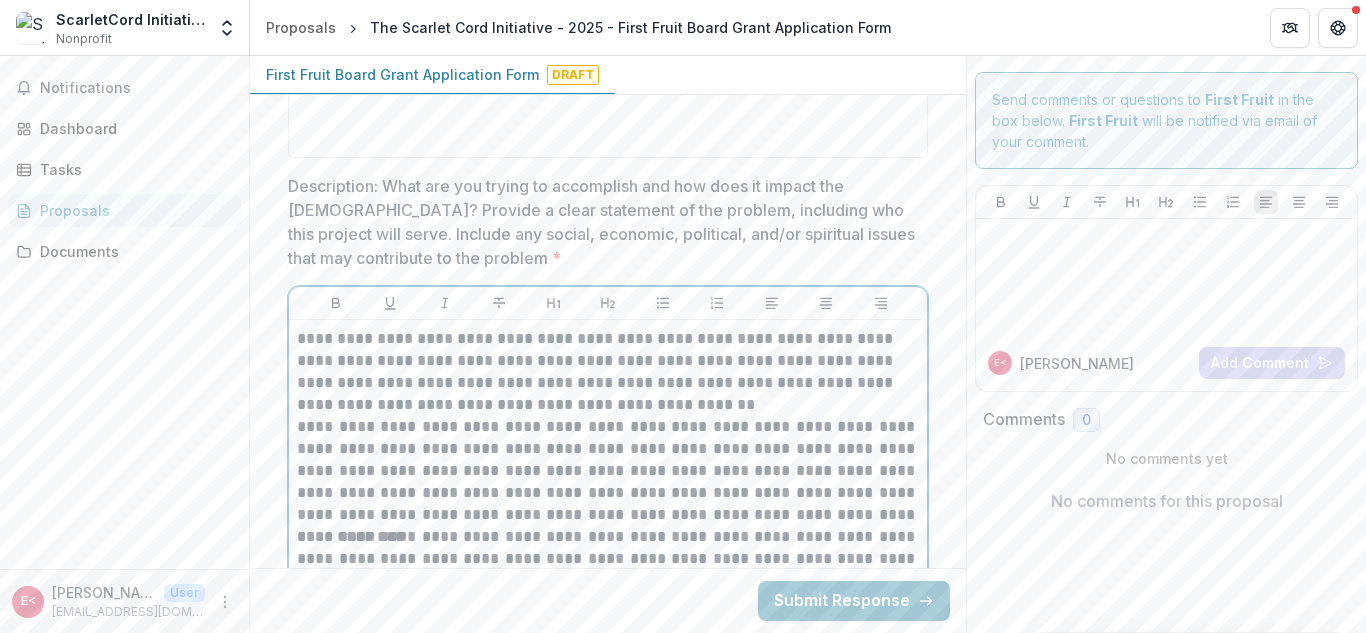 click on "**********" at bounding box center [608, 570] 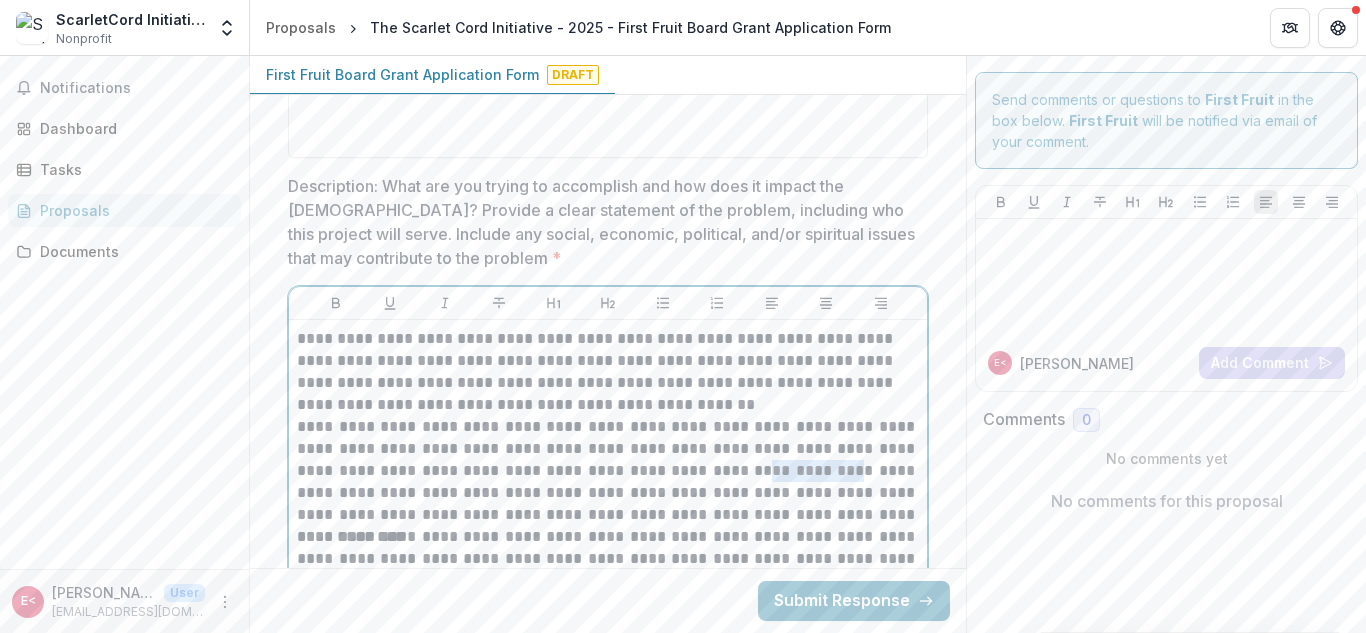 drag, startPoint x: 708, startPoint y: 281, endPoint x: 802, endPoint y: 294, distance: 94.89468 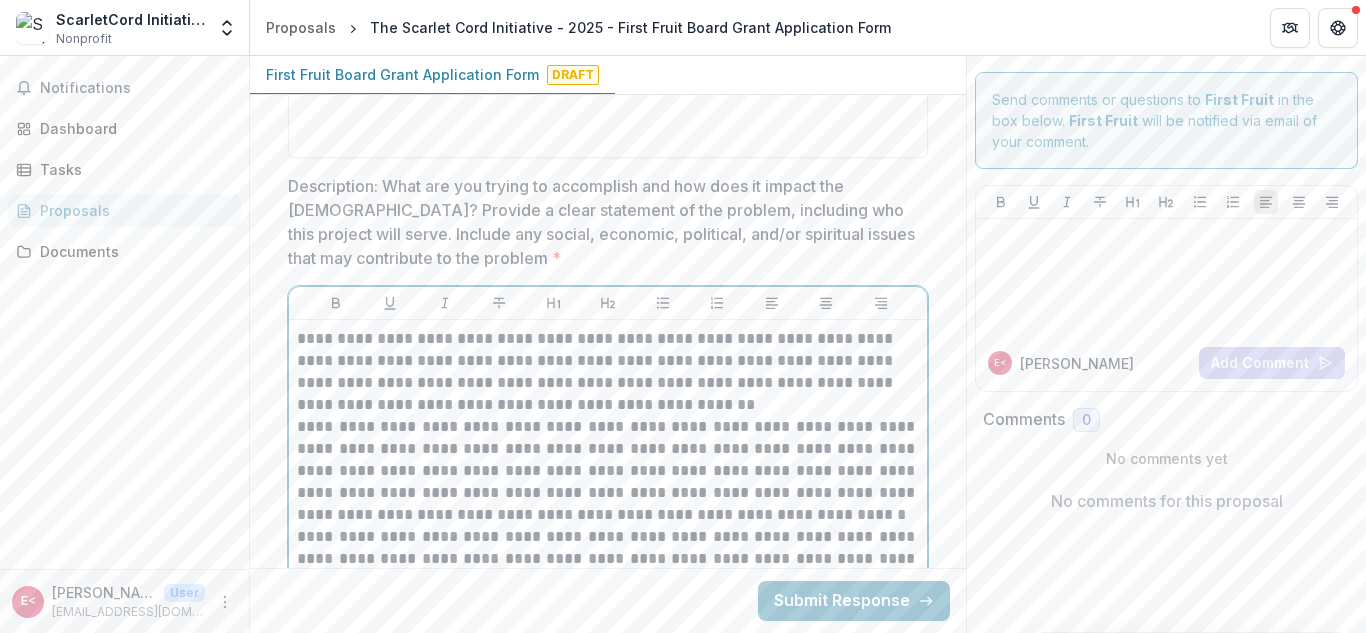 click on "**********" at bounding box center (608, 471) 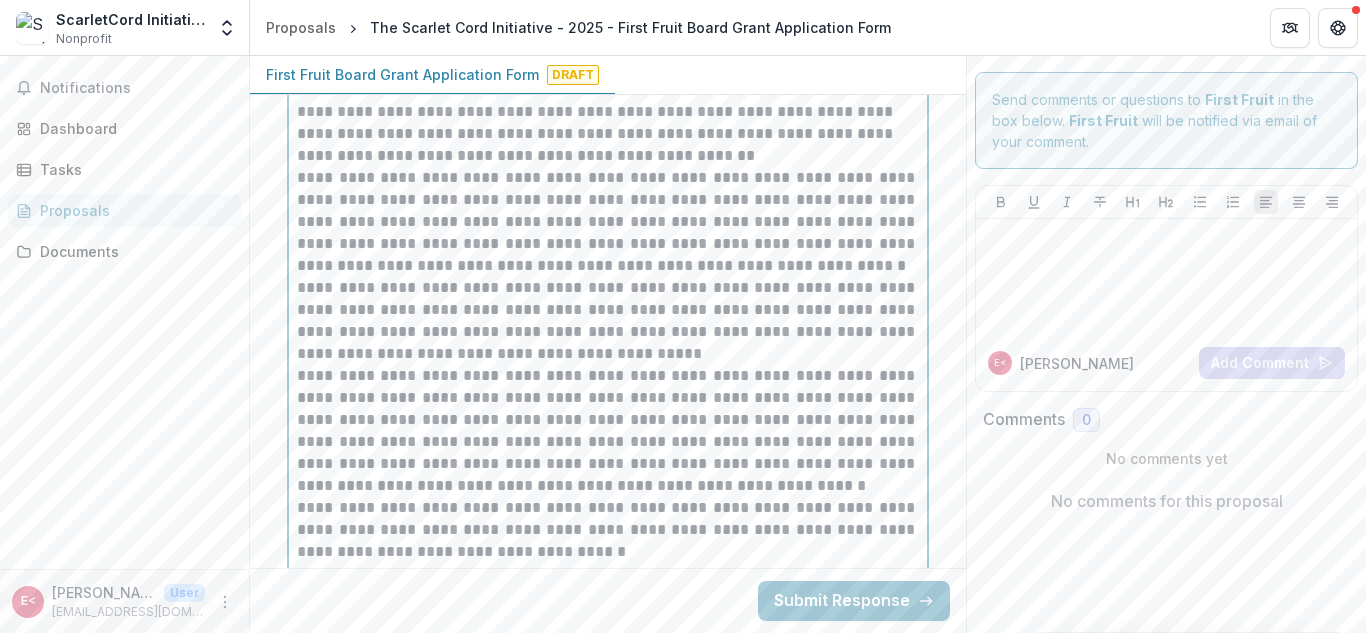 scroll, scrollTop: 2304, scrollLeft: 0, axis: vertical 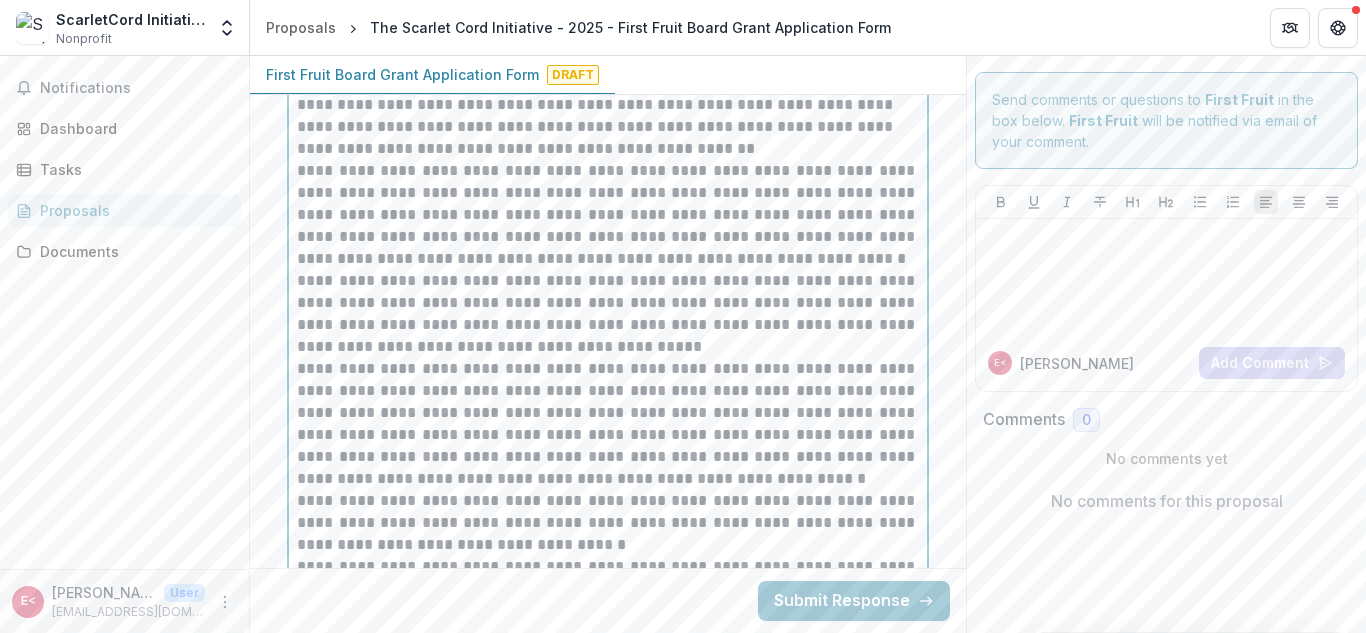 click on "**********" at bounding box center [608, 424] 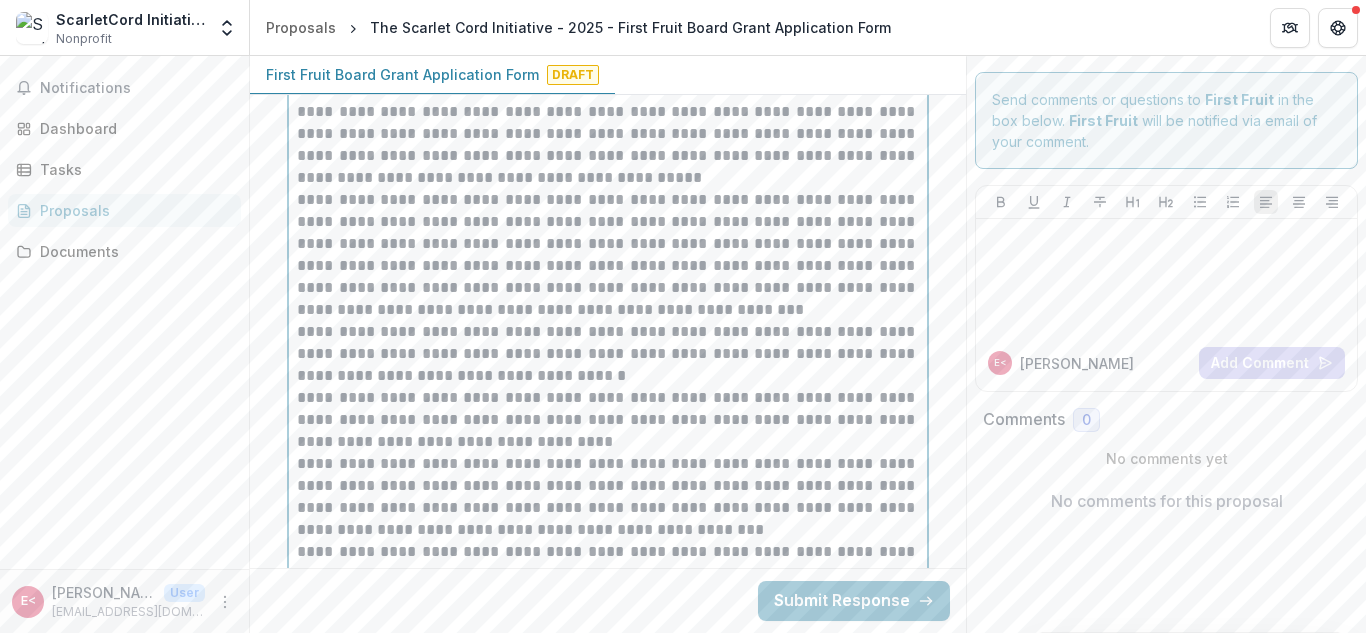 scroll, scrollTop: 2477, scrollLeft: 0, axis: vertical 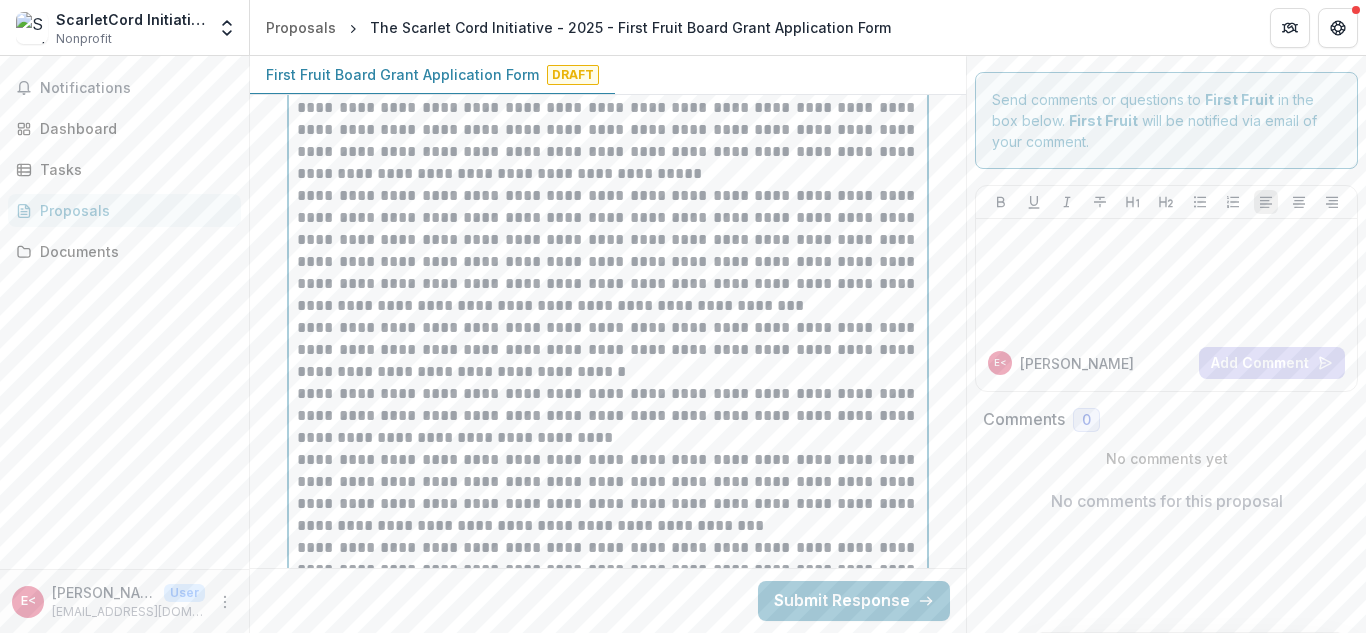 click on "**********" at bounding box center (608, 350) 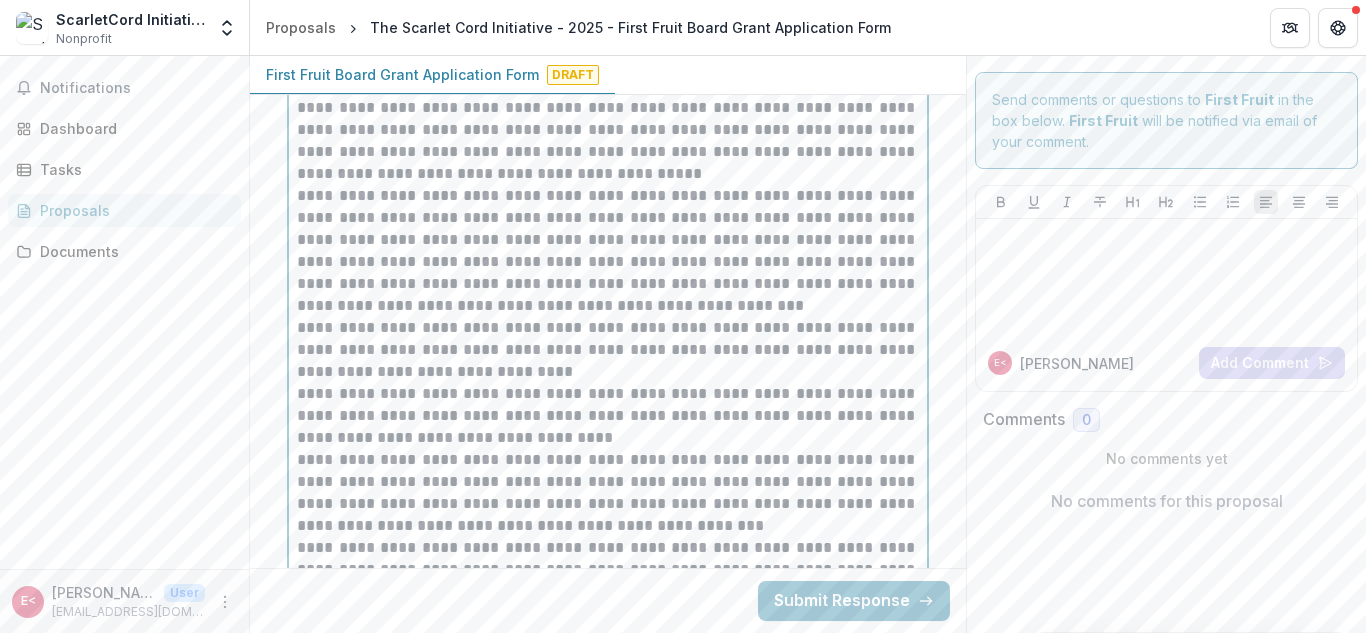 click on "**********" at bounding box center [608, 416] 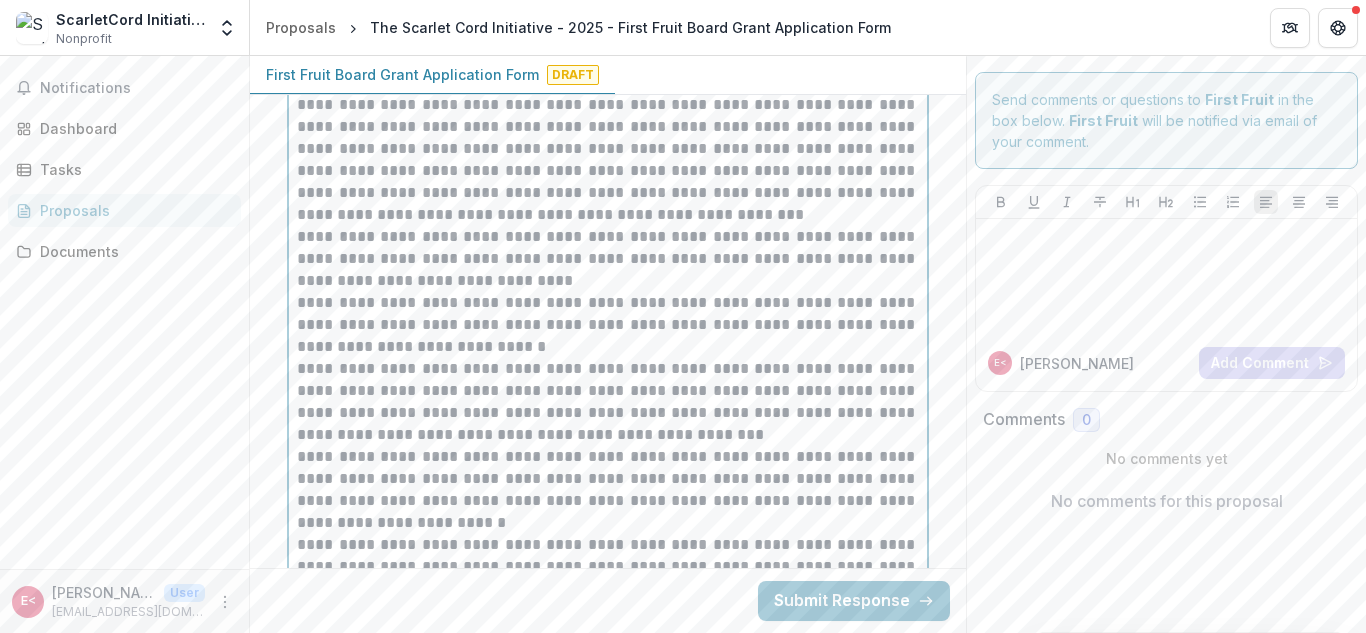 scroll, scrollTop: 2569, scrollLeft: 0, axis: vertical 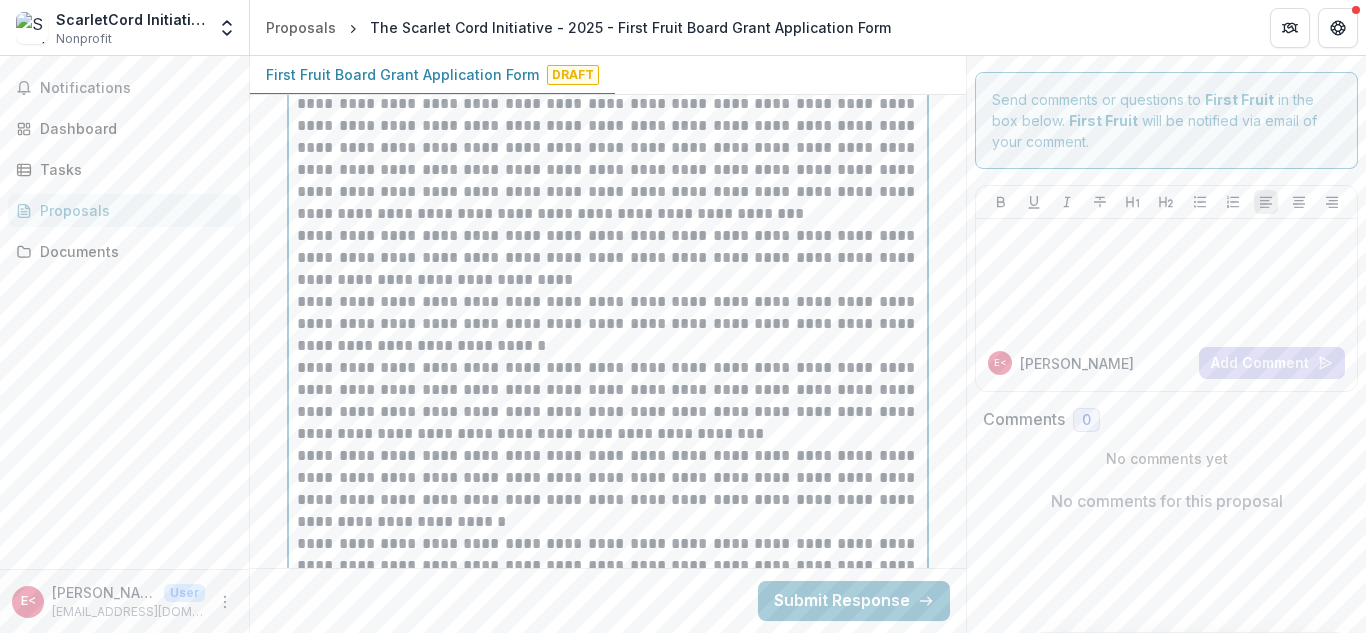 click on "**********" at bounding box center [608, 401] 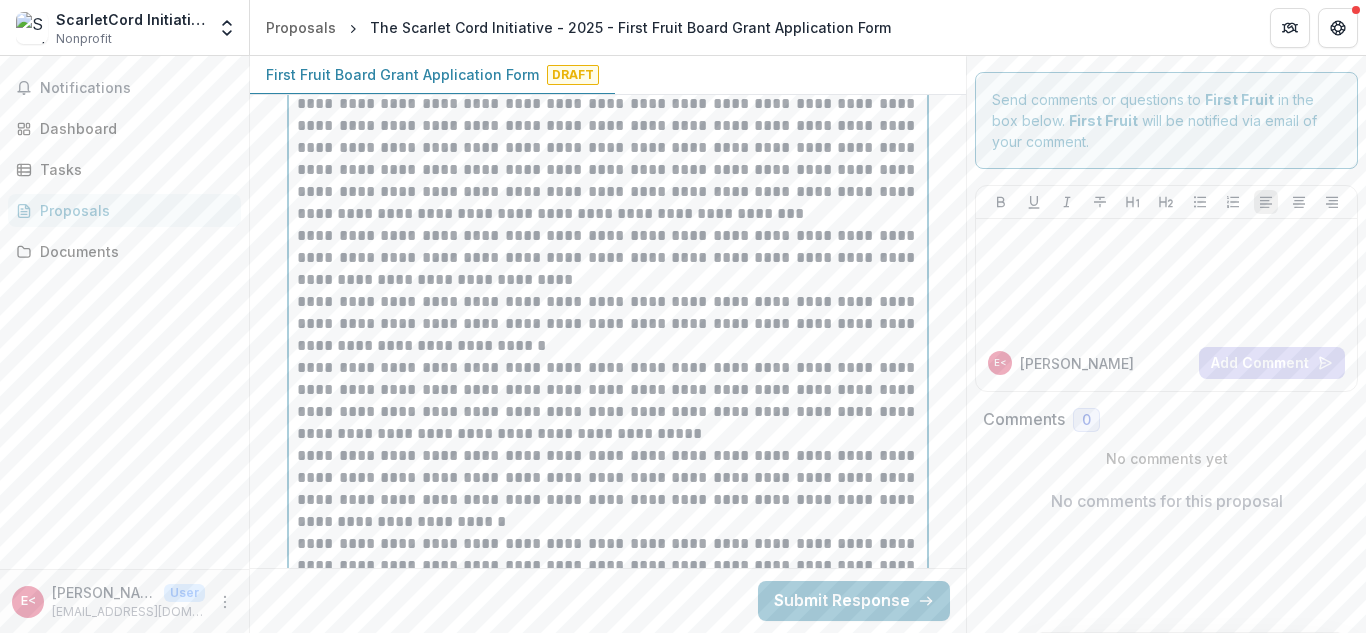 click on "**********" at bounding box center (608, 401) 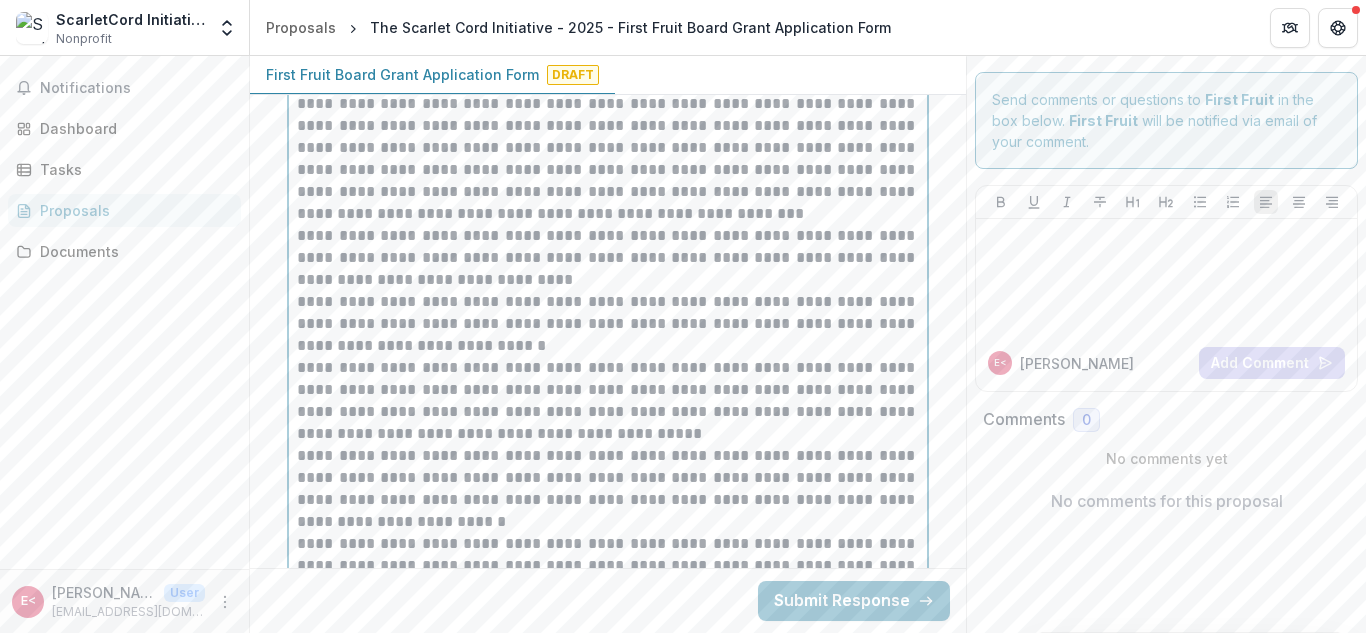 click on "**********" at bounding box center (608, 401) 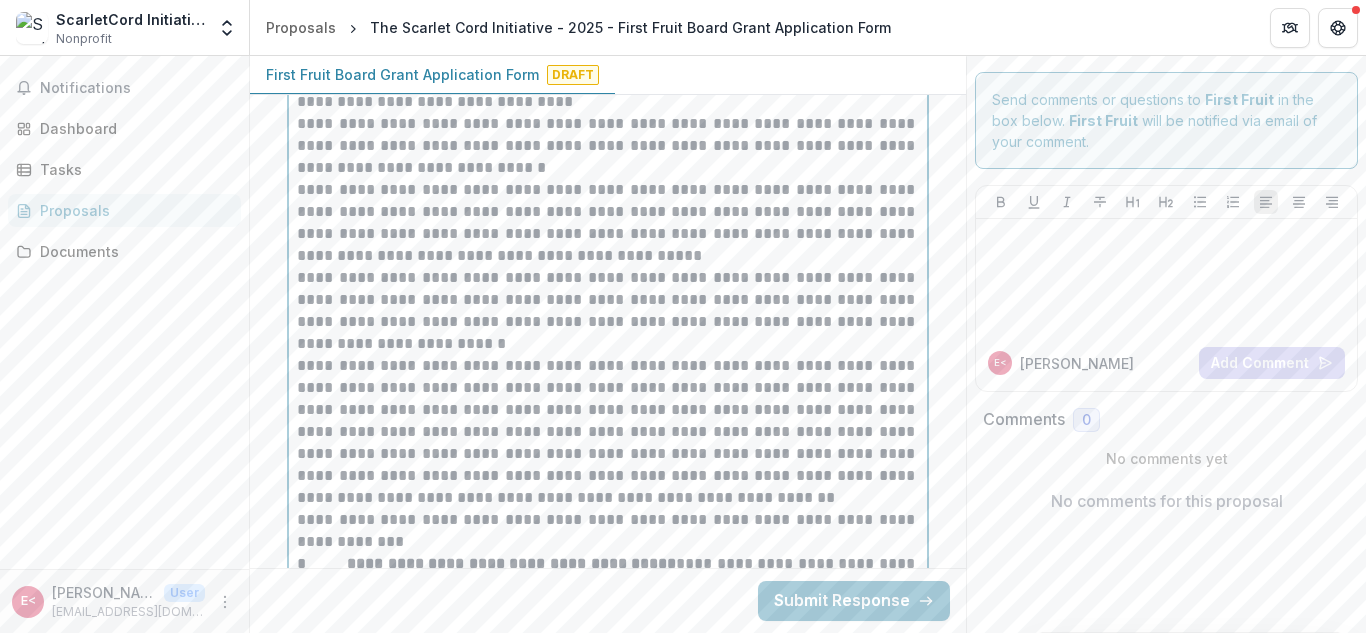 scroll, scrollTop: 2756, scrollLeft: 0, axis: vertical 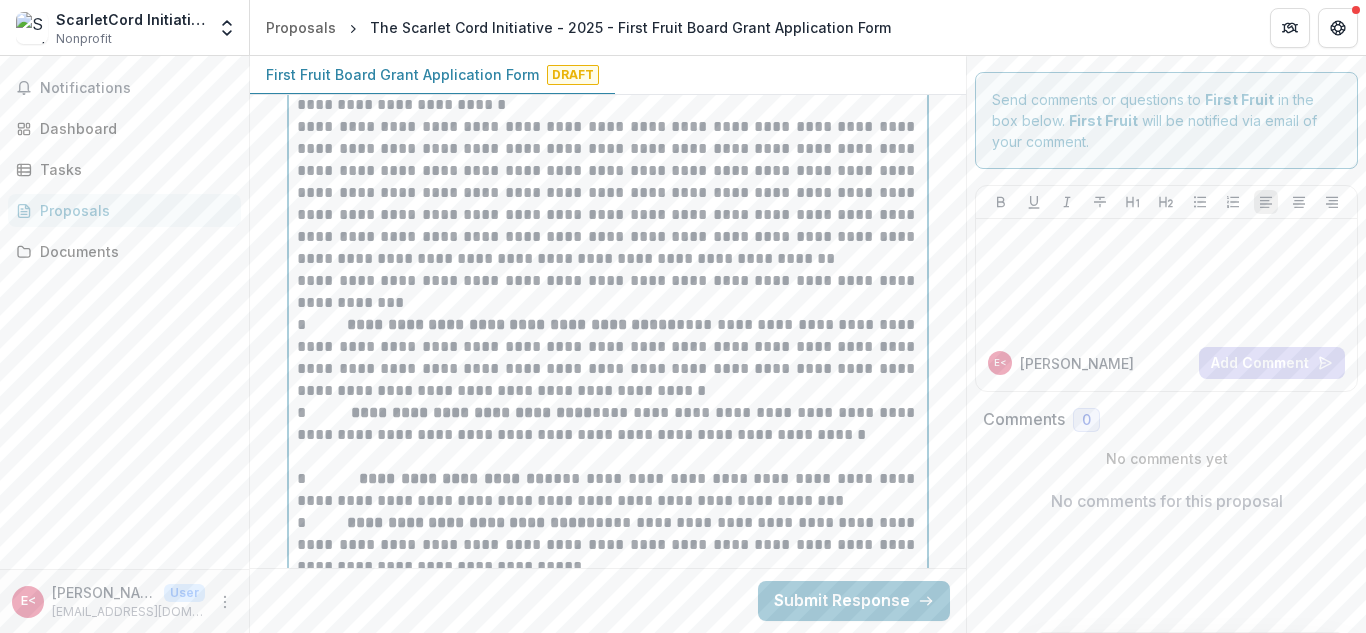 click on "**********" at bounding box center (608, 358) 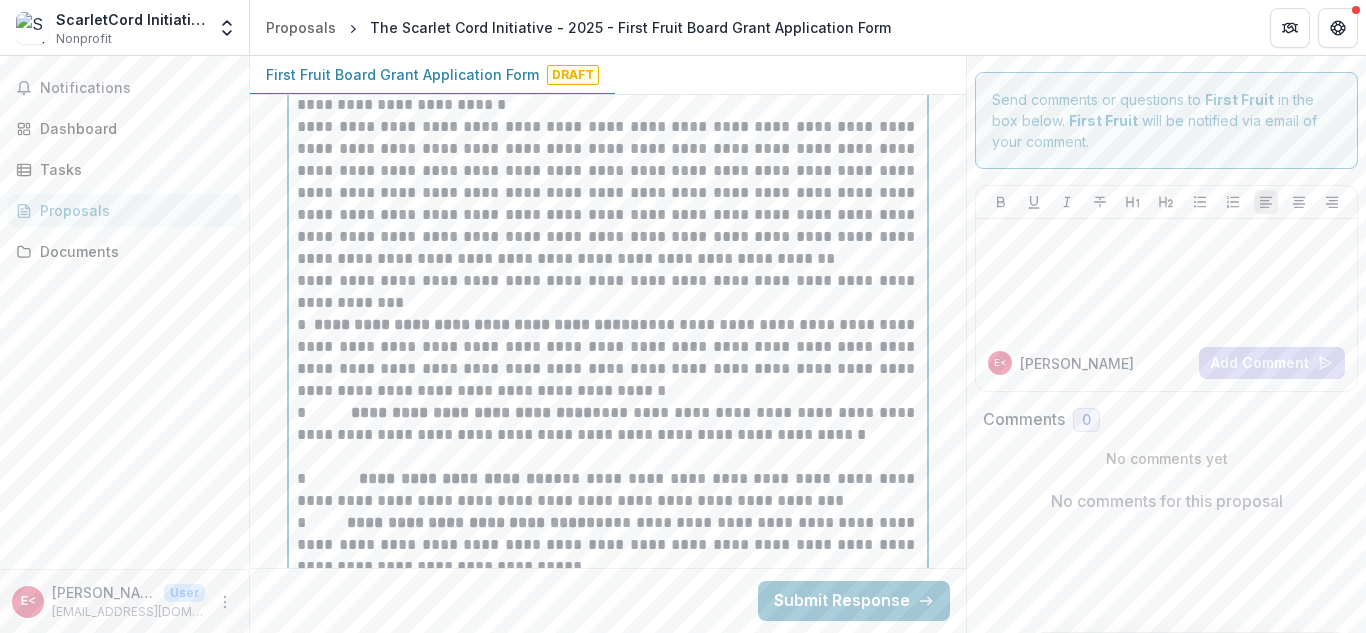 click on "**********" at bounding box center [608, 424] 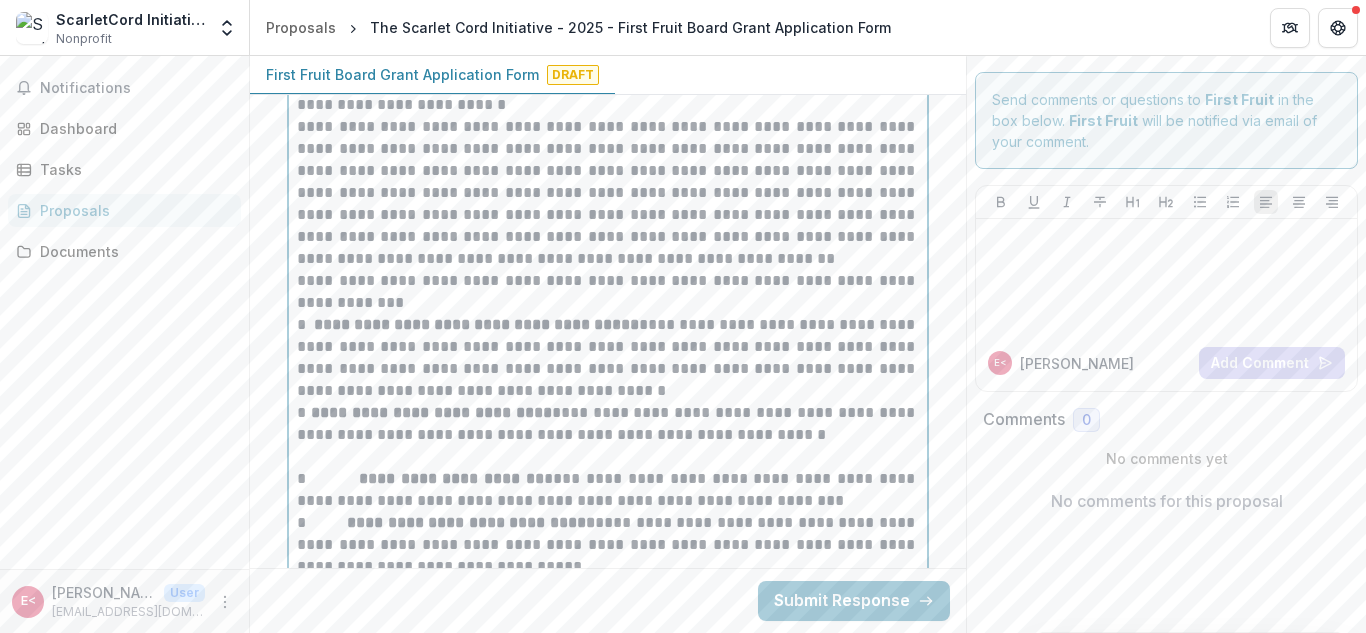 click on "**********" at bounding box center [608, 358] 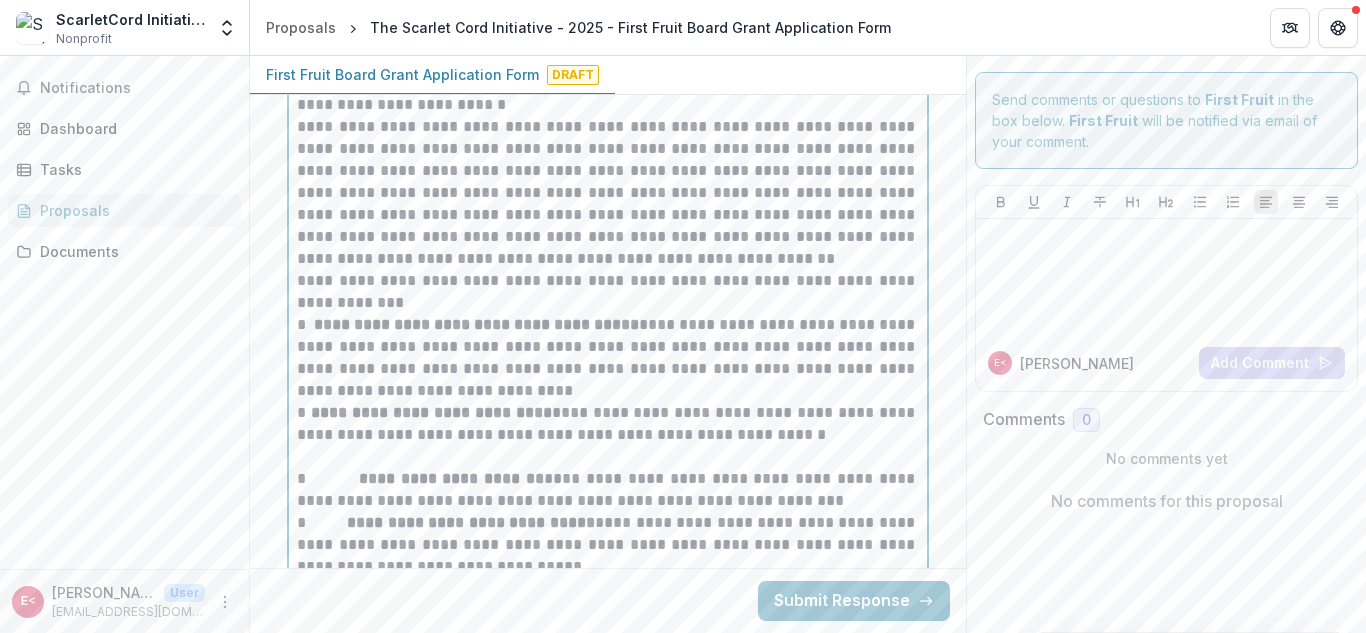 click on "**********" at bounding box center [608, 424] 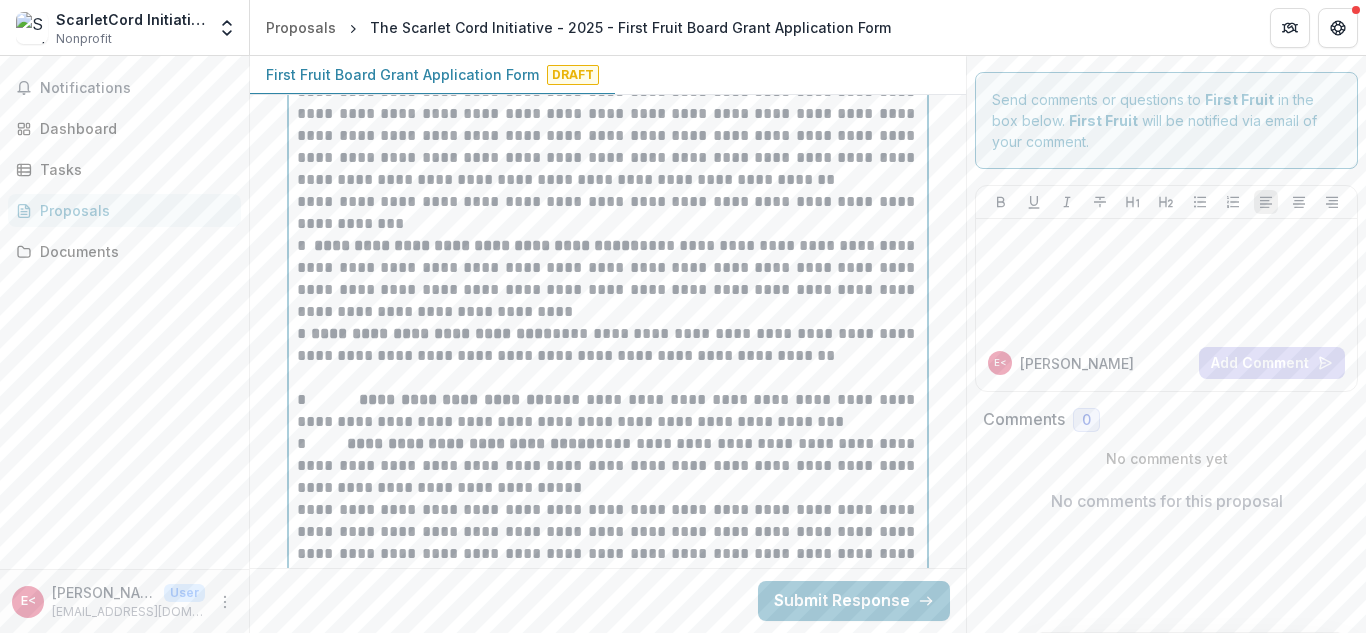 scroll, scrollTop: 3067, scrollLeft: 0, axis: vertical 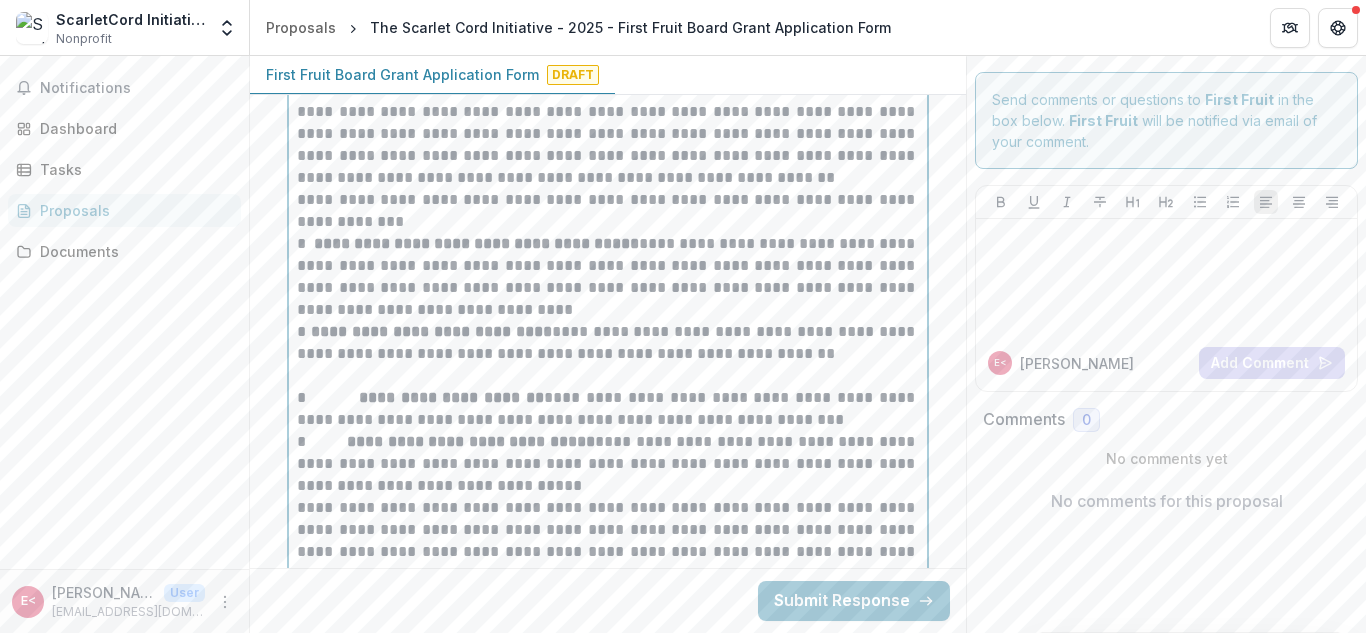 click on "**********" at bounding box center (608, 409) 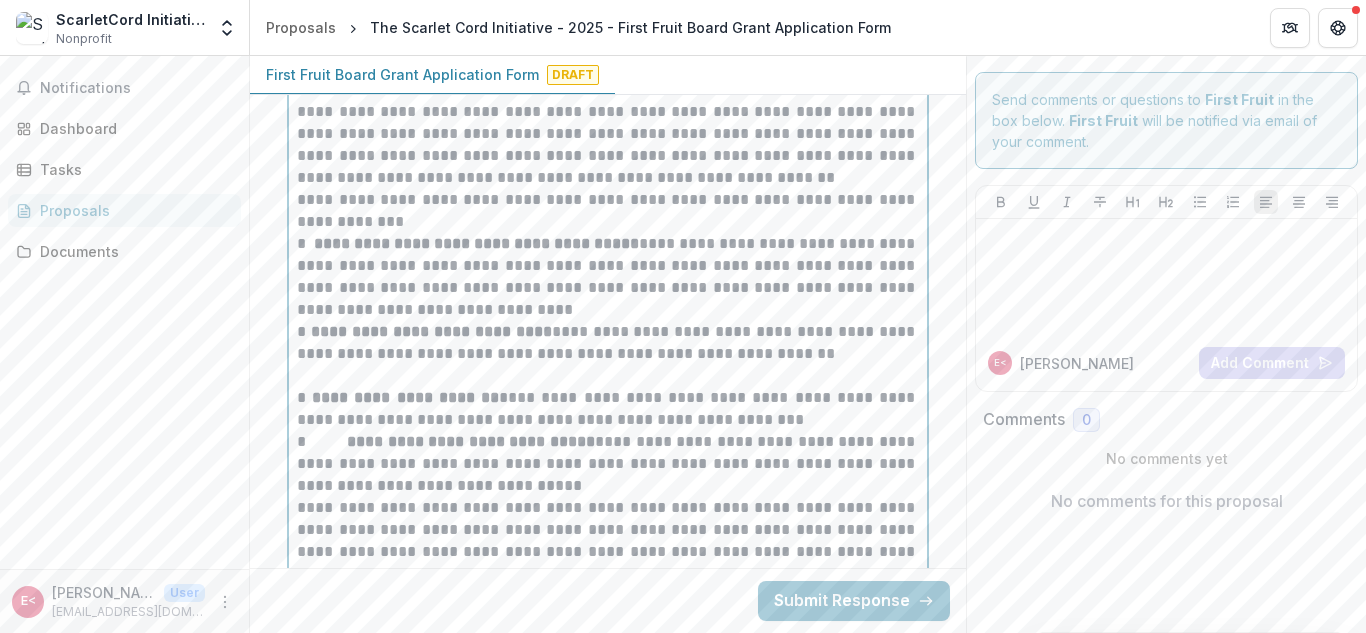 click at bounding box center [608, 376] 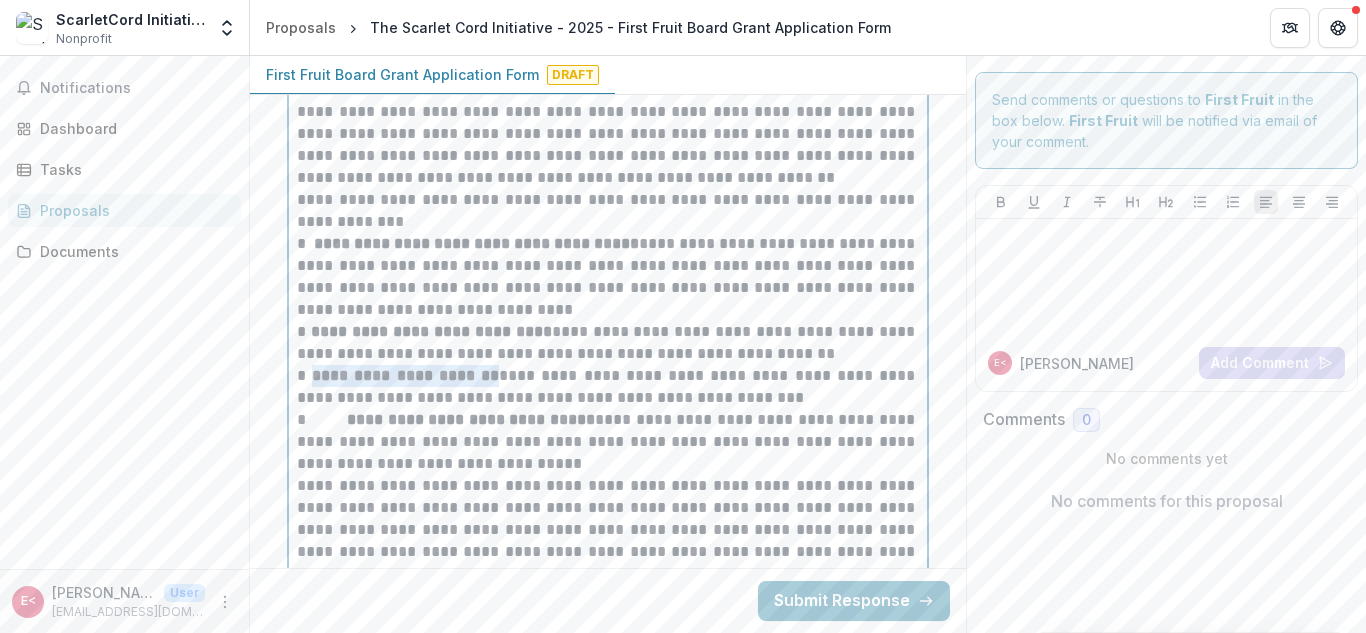 drag, startPoint x: 309, startPoint y: 189, endPoint x: 491, endPoint y: 193, distance: 182.04395 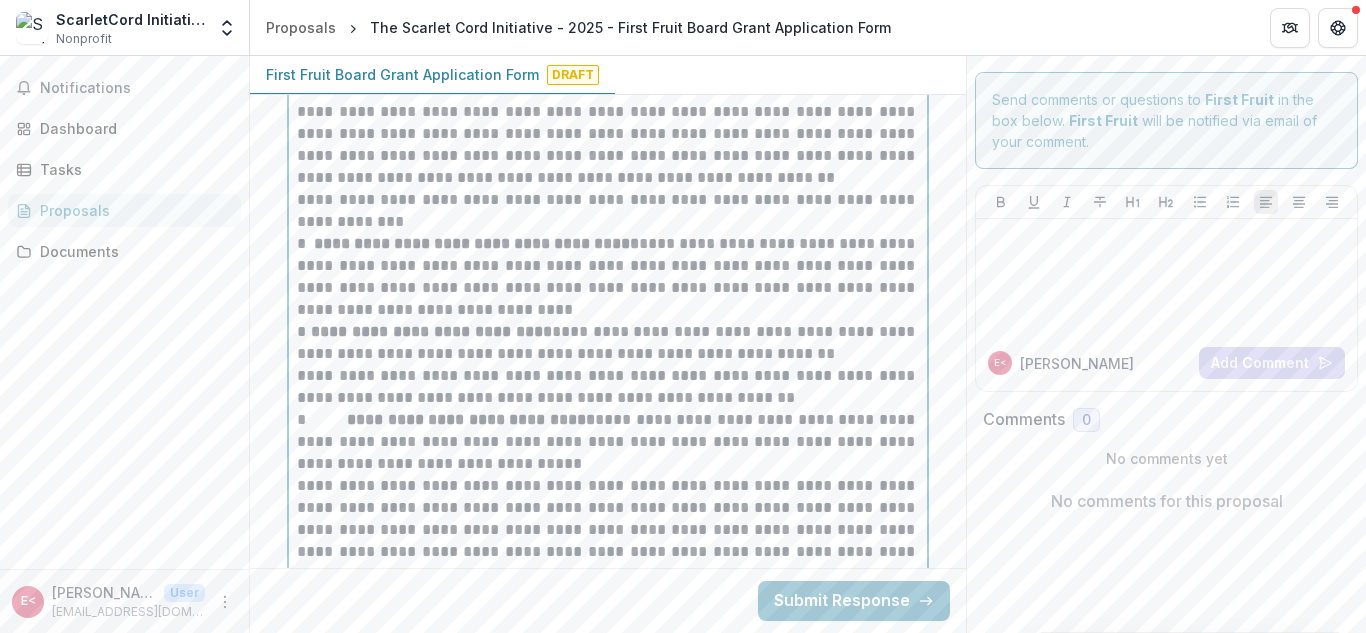 click on "**********" at bounding box center (608, 387) 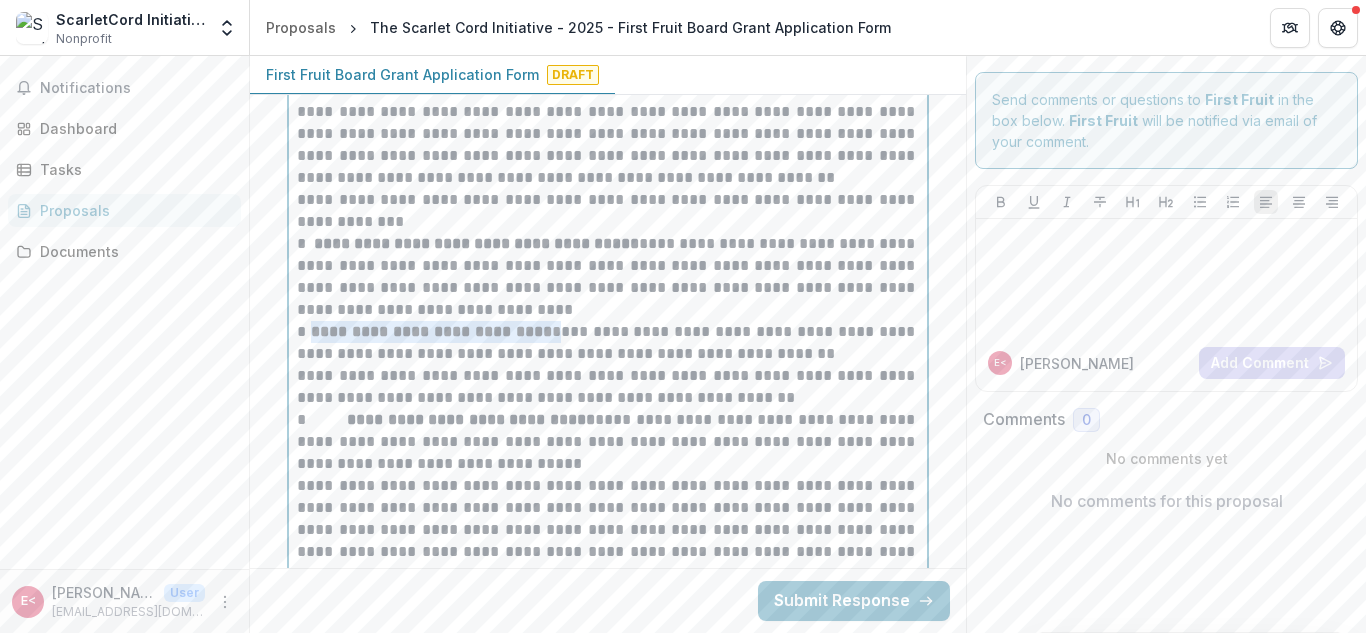 drag, startPoint x: 302, startPoint y: 141, endPoint x: 523, endPoint y: 151, distance: 221.22614 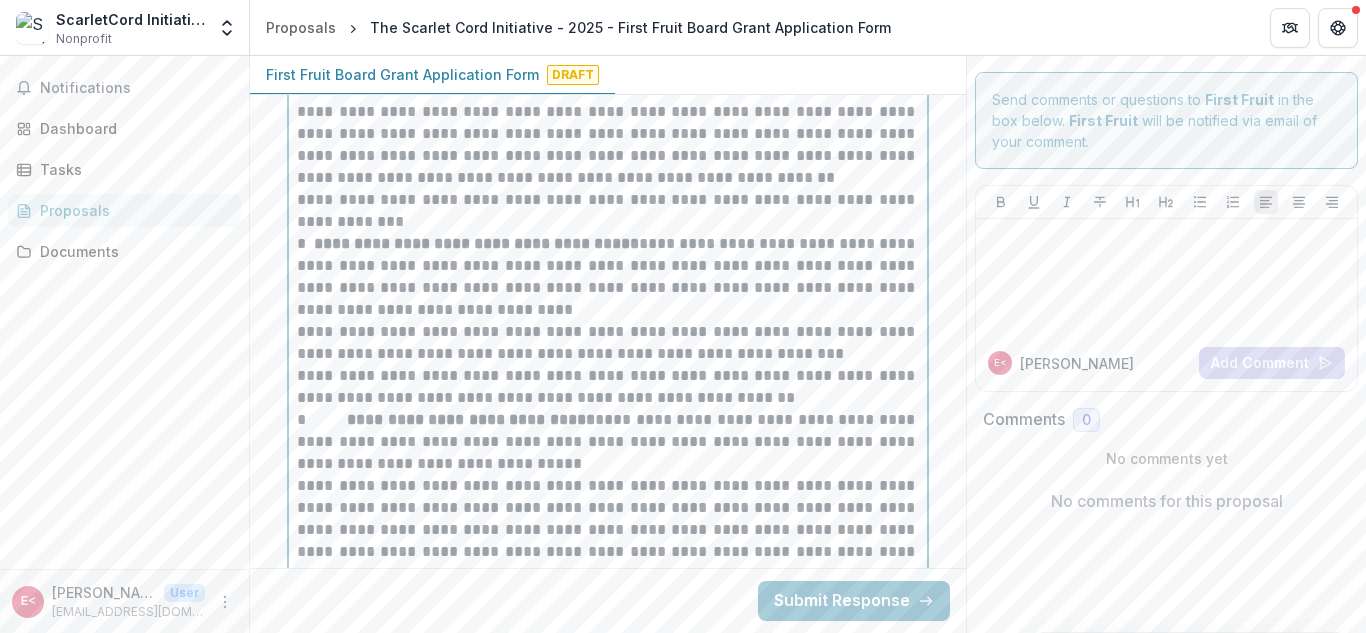 click on "**********" at bounding box center (471, 419) 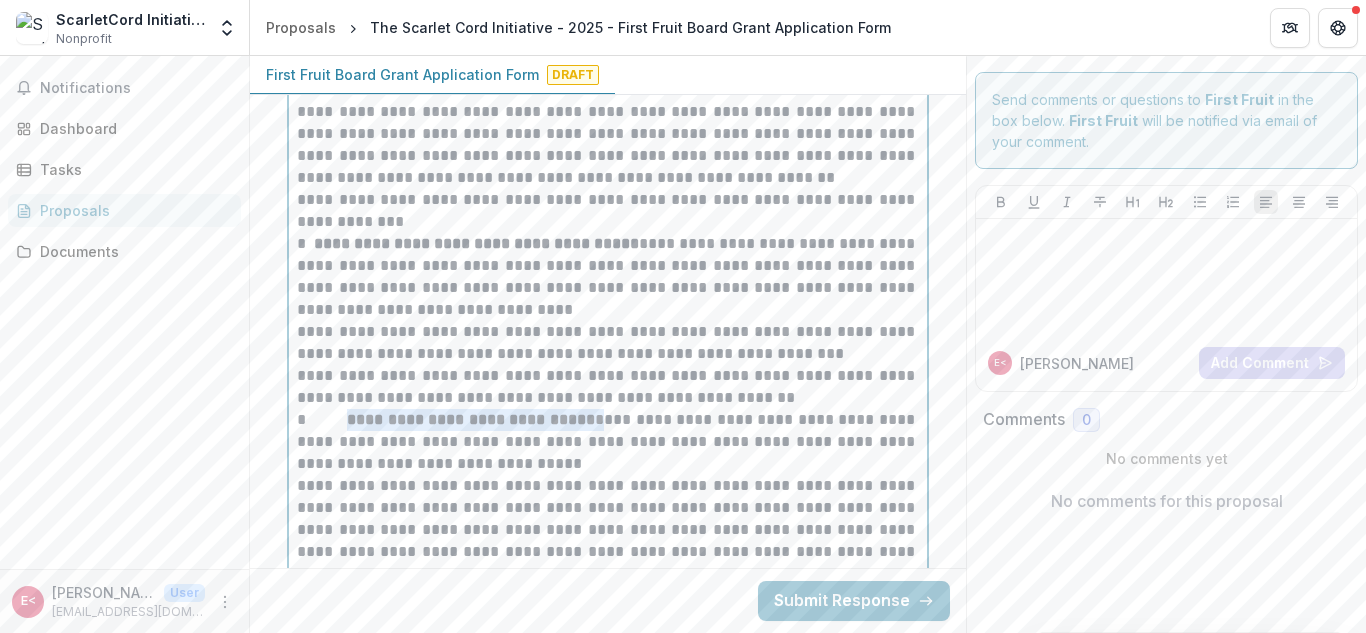 drag, startPoint x: 363, startPoint y: 232, endPoint x: 645, endPoint y: 235, distance: 282.01596 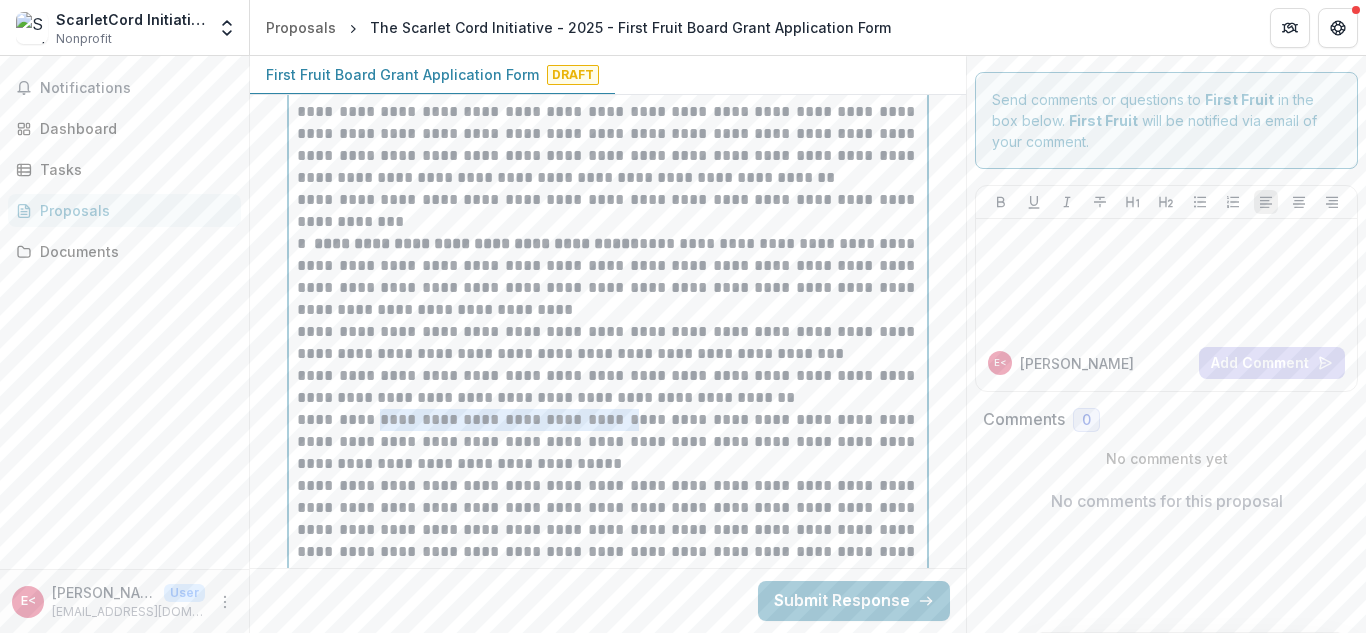 click on "**********" at bounding box center [608, 442] 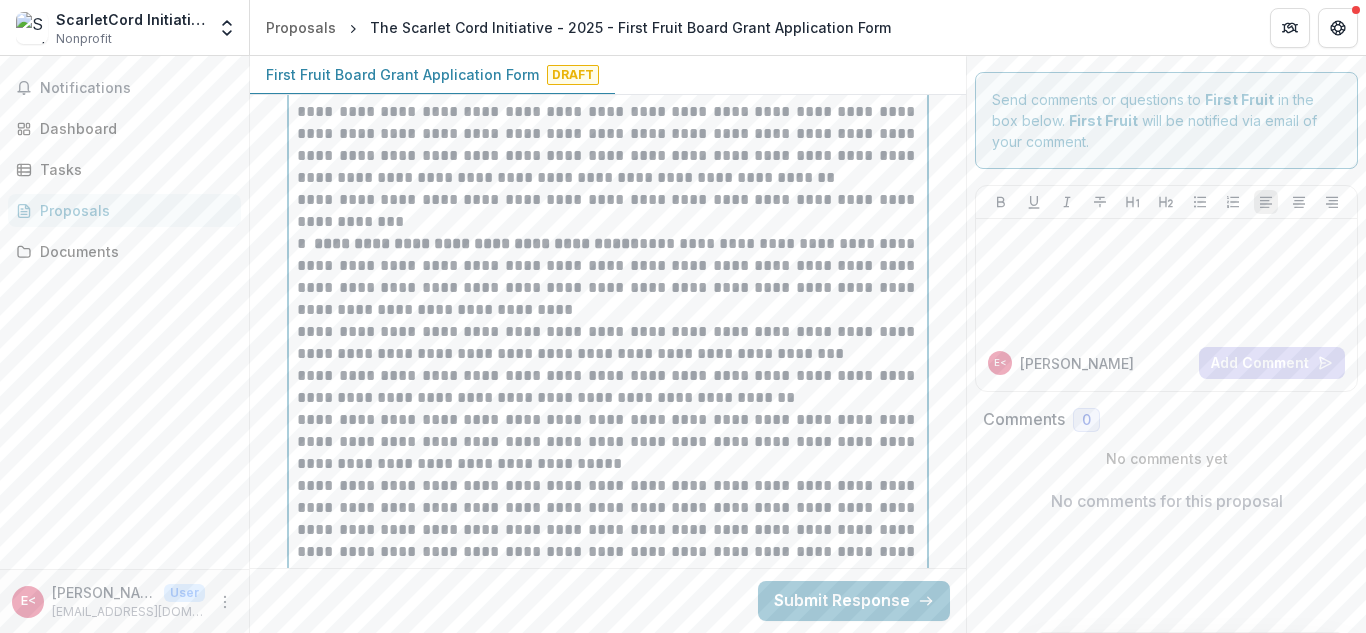 click on "**********" at bounding box center [608, 442] 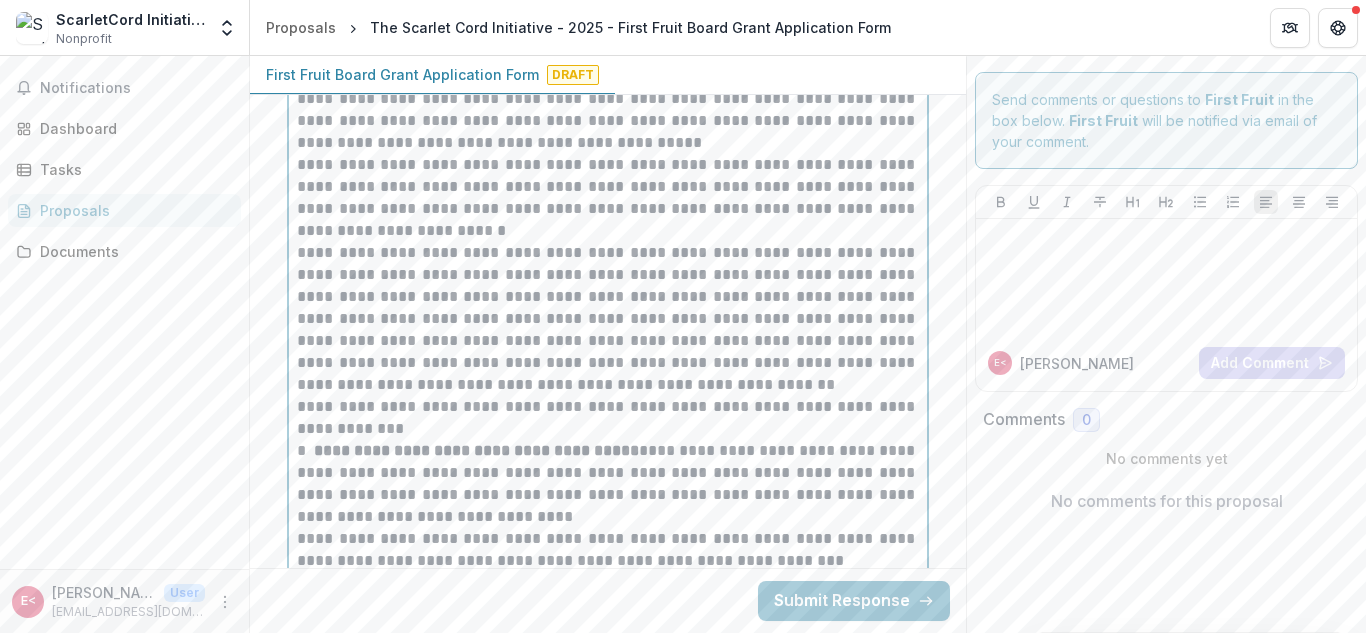 scroll, scrollTop: 2859, scrollLeft: 0, axis: vertical 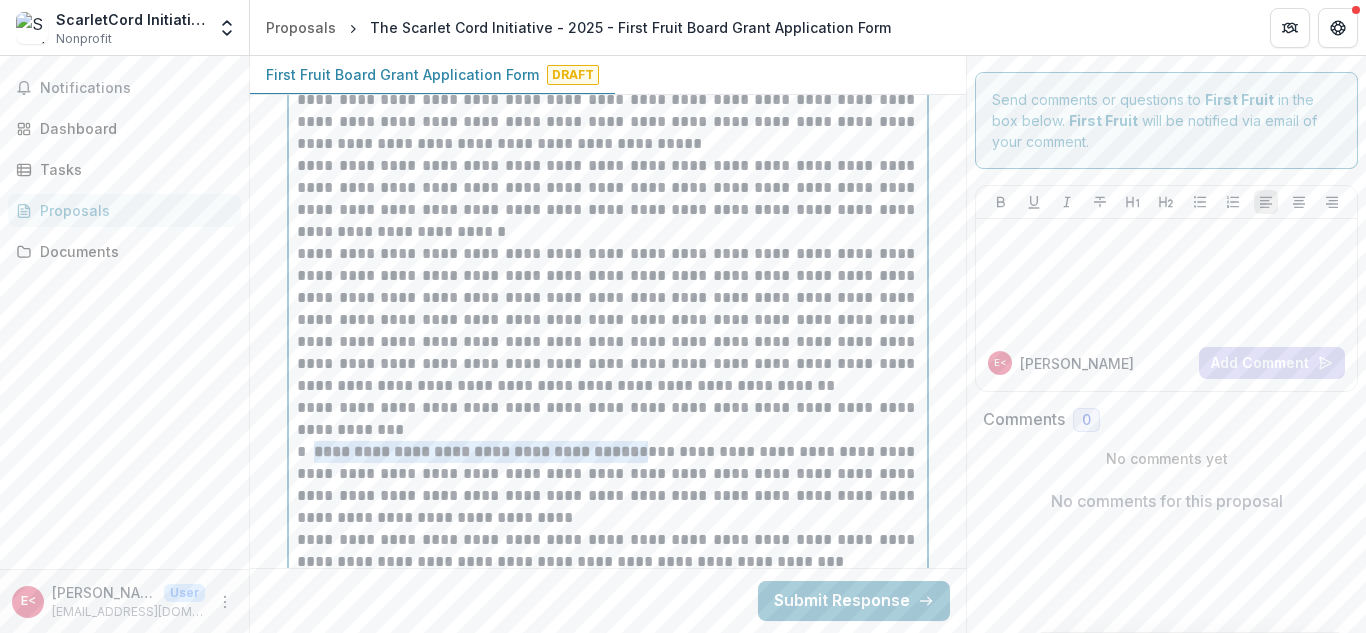 drag, startPoint x: 309, startPoint y: 265, endPoint x: 651, endPoint y: 270, distance: 342.03656 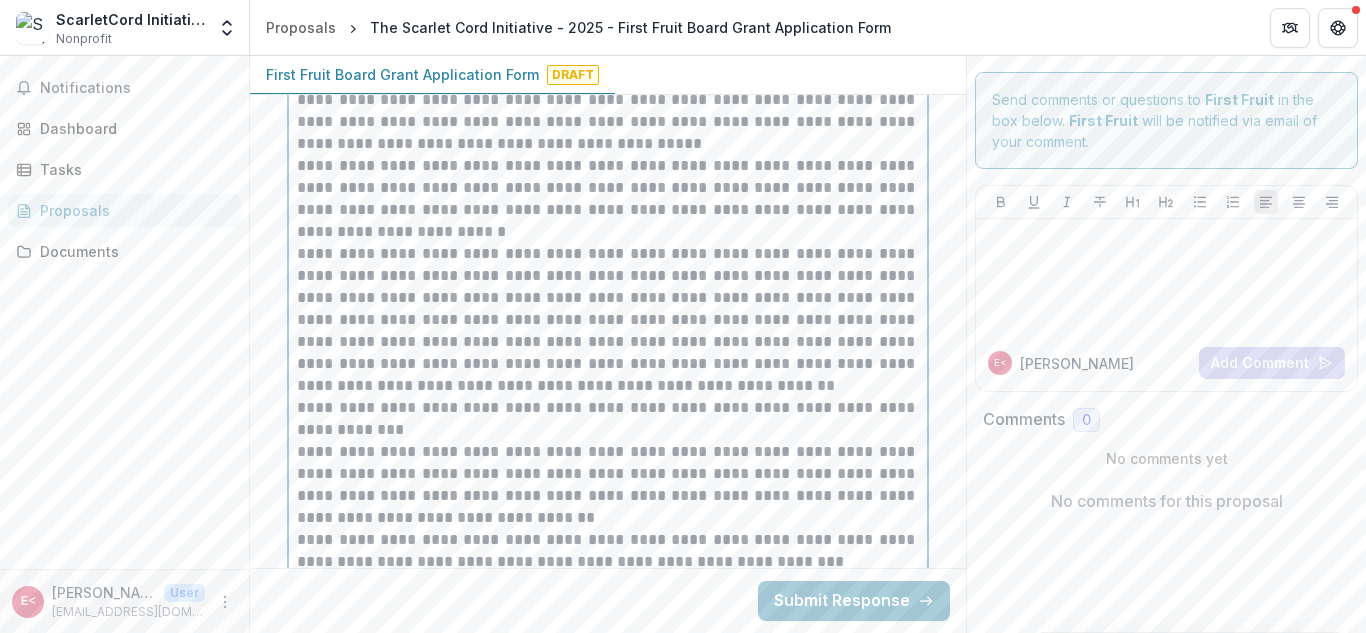 click on "**********" at bounding box center (608, 485) 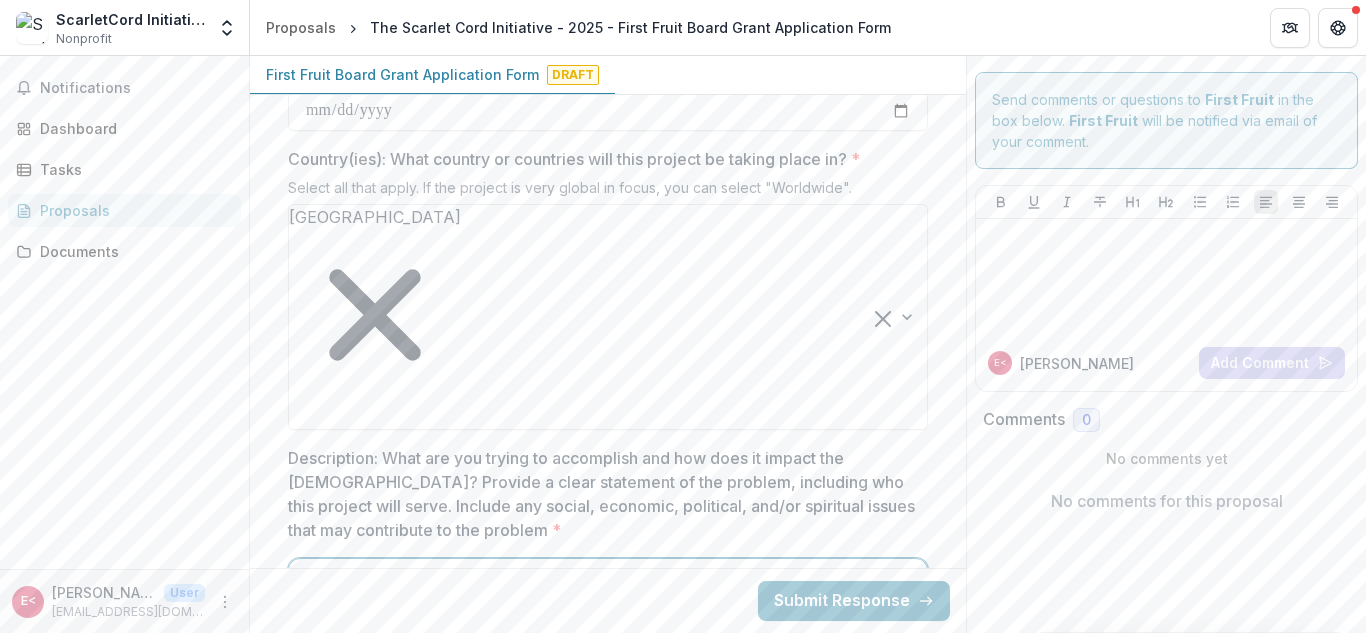 scroll, scrollTop: 1772, scrollLeft: 0, axis: vertical 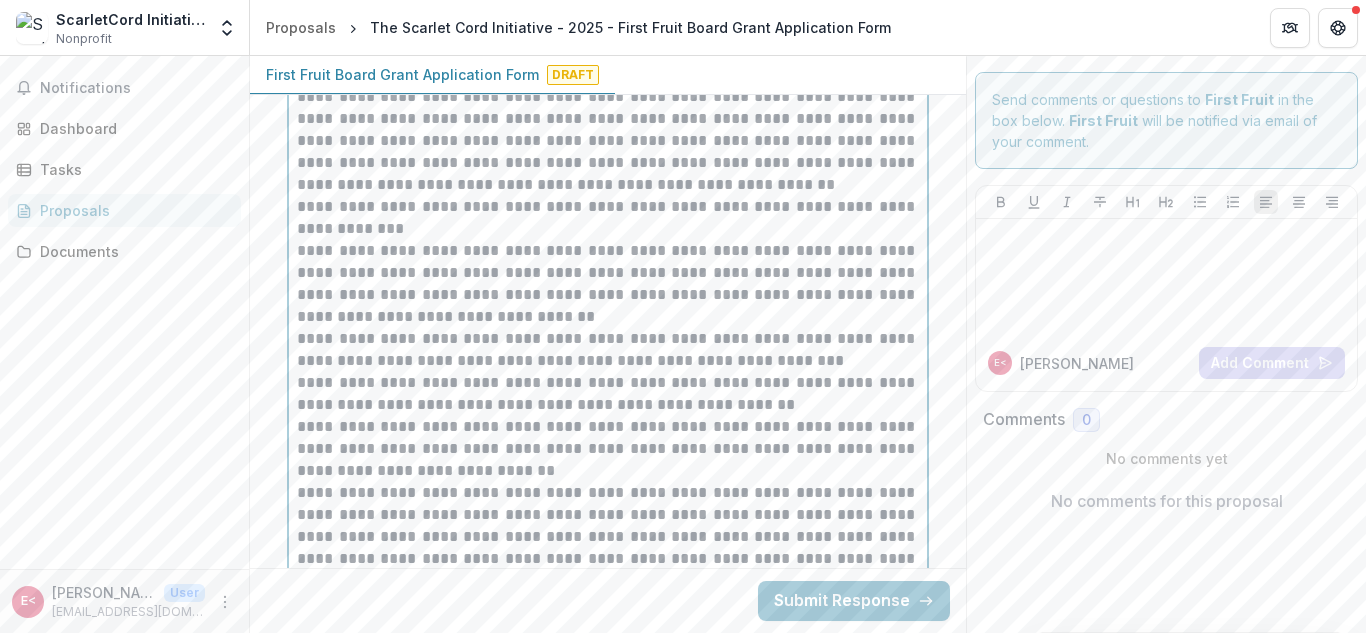 click on "**********" at bounding box center [608, 548] 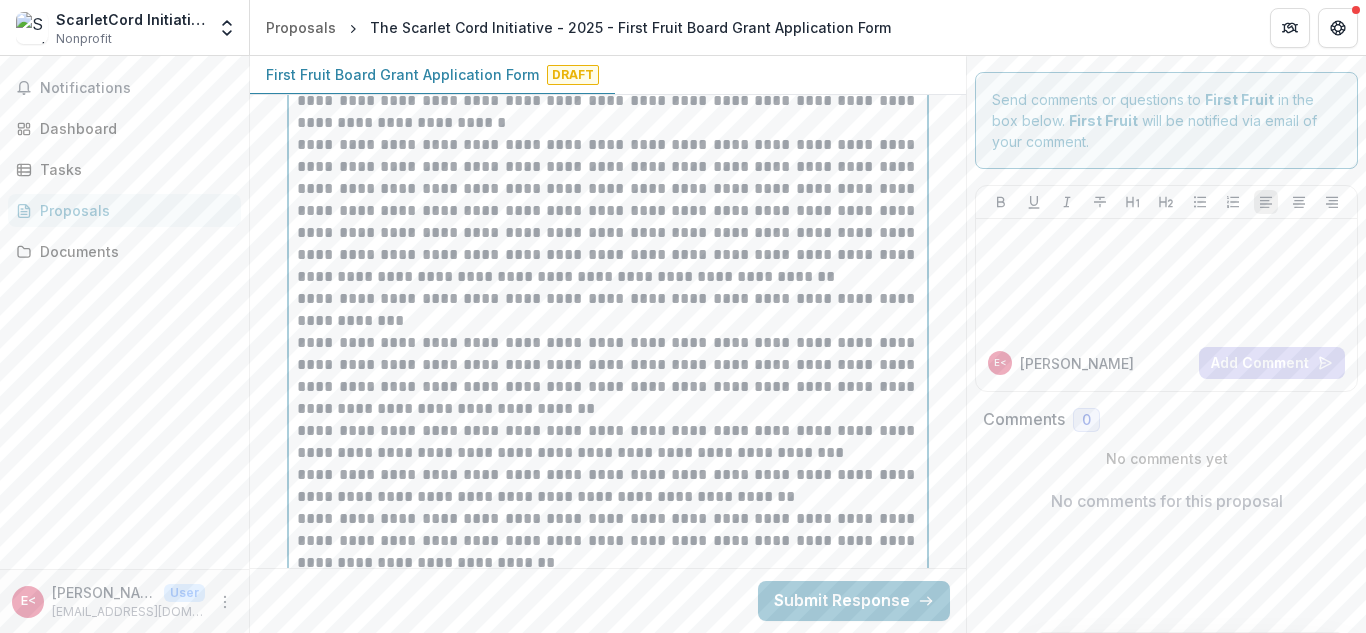 scroll, scrollTop: 2941, scrollLeft: 0, axis: vertical 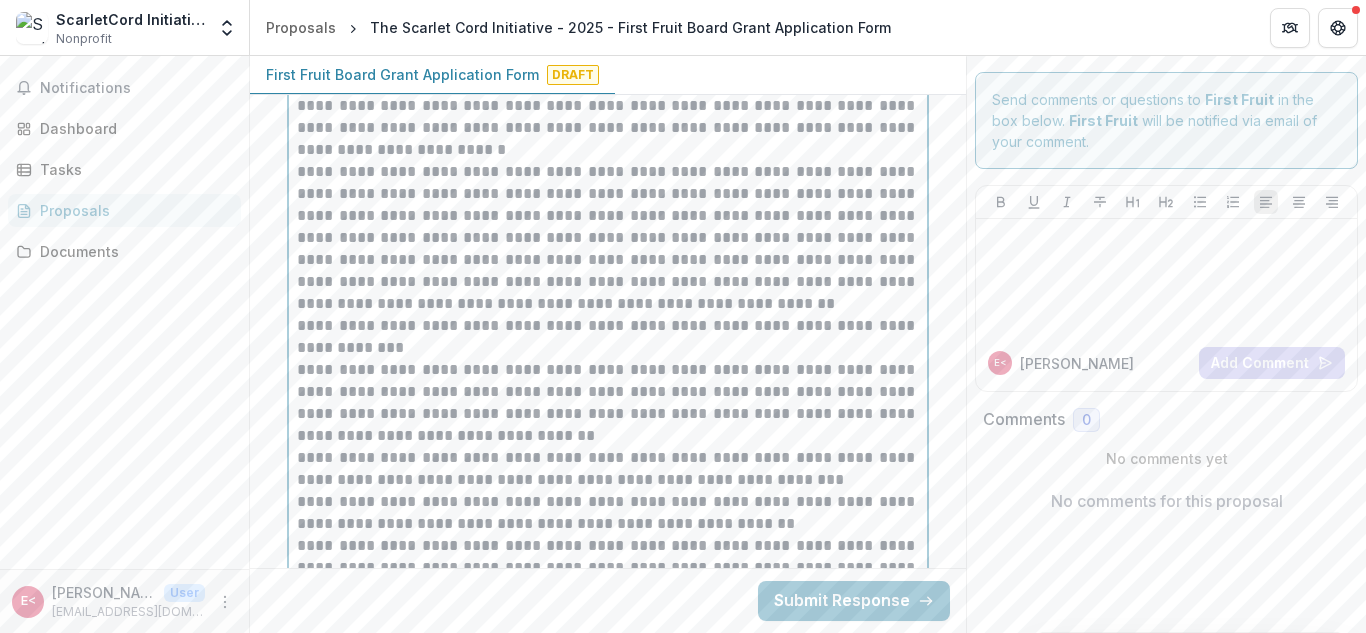 click on "**********" at bounding box center [608, 513] 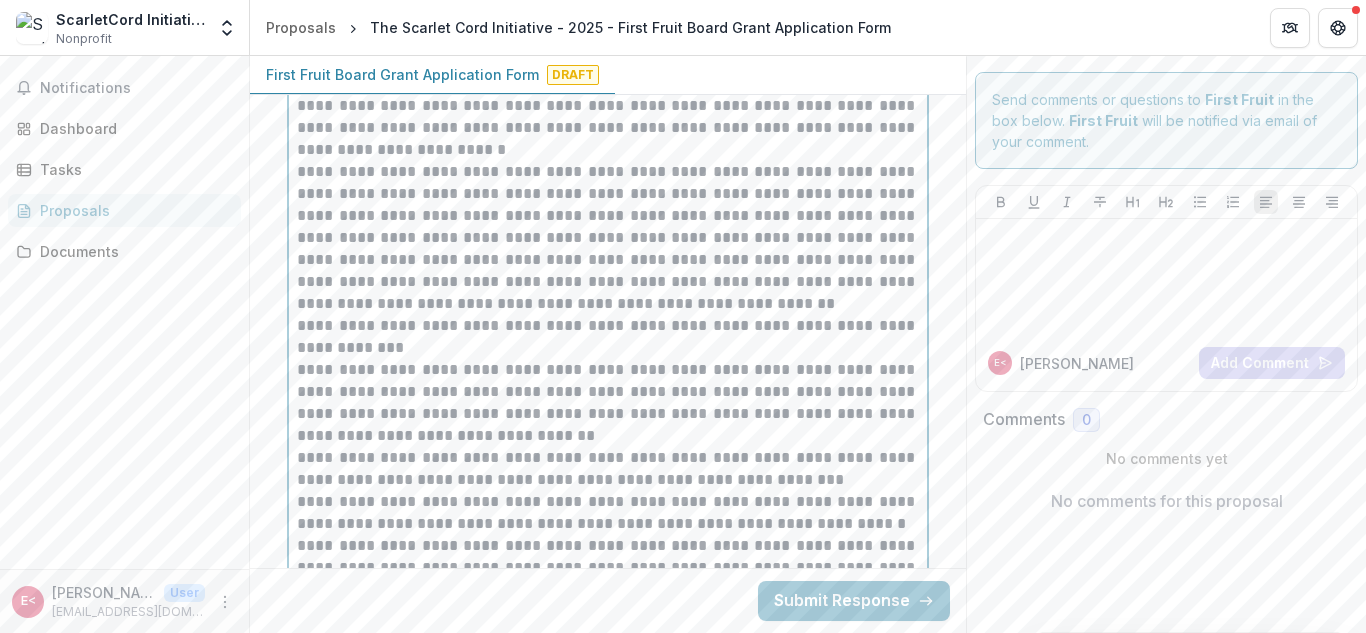 click on "**********" at bounding box center [608, 513] 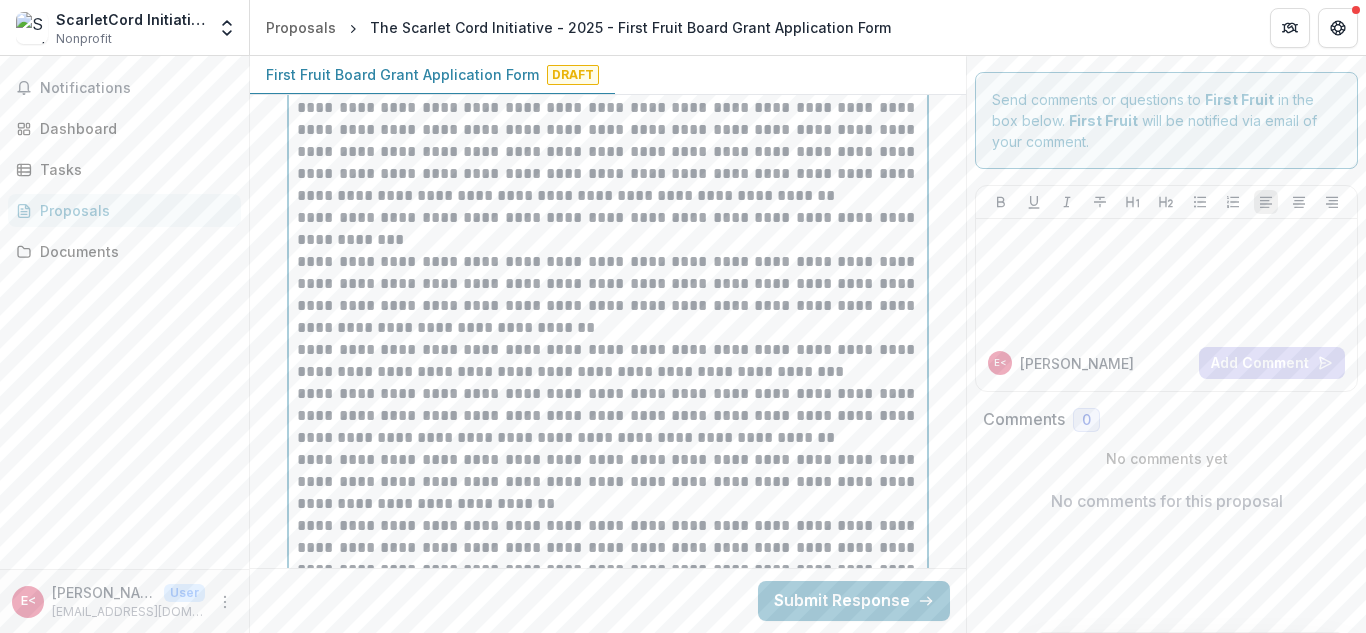 scroll, scrollTop: 3050, scrollLeft: 0, axis: vertical 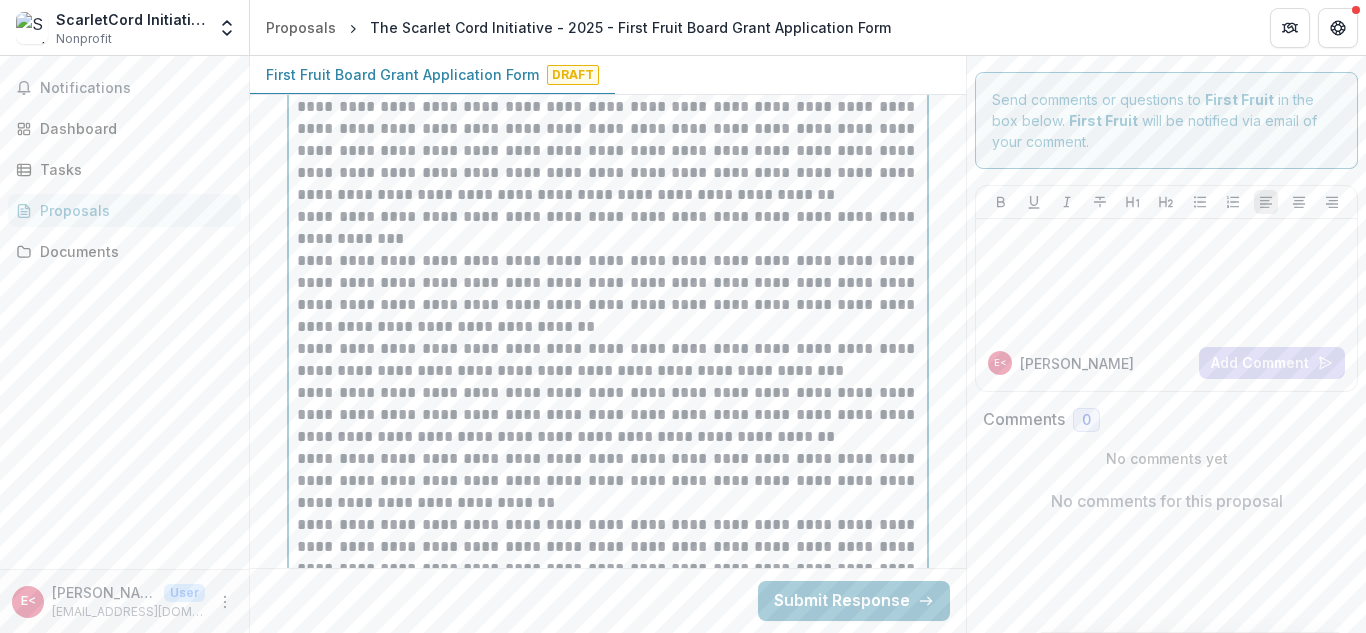 click on "**********" at bounding box center (608, 580) 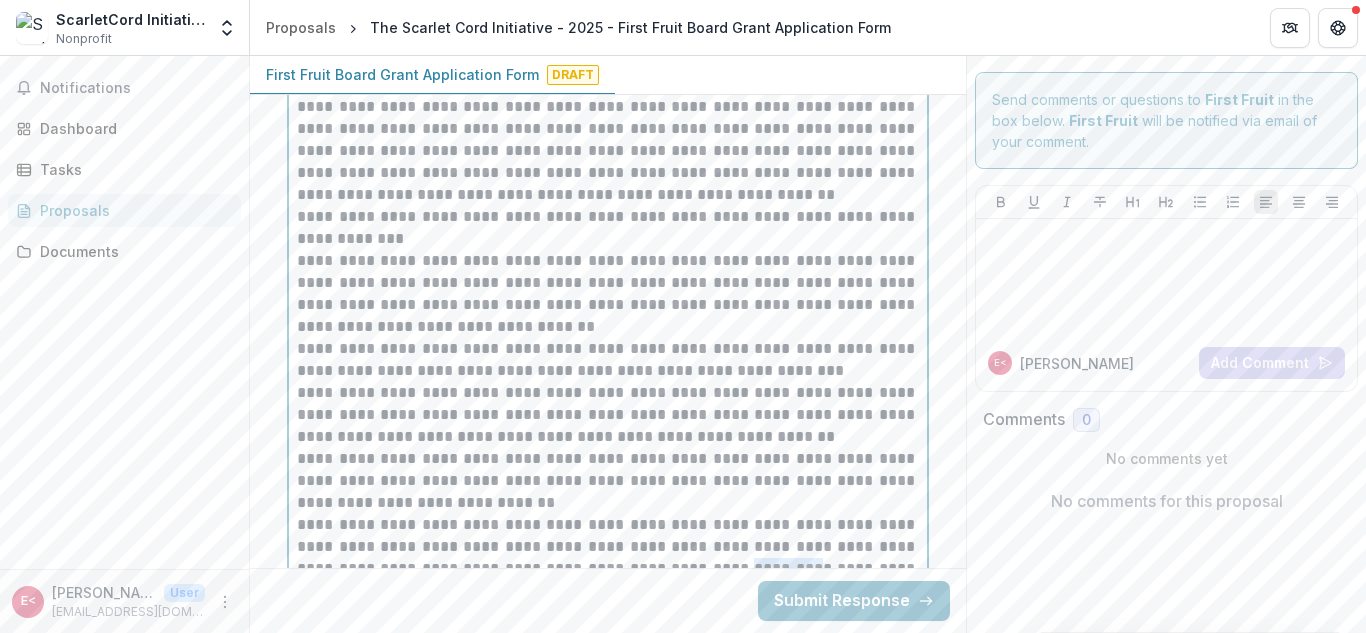 drag, startPoint x: 782, startPoint y: 384, endPoint x: 858, endPoint y: 383, distance: 76.00658 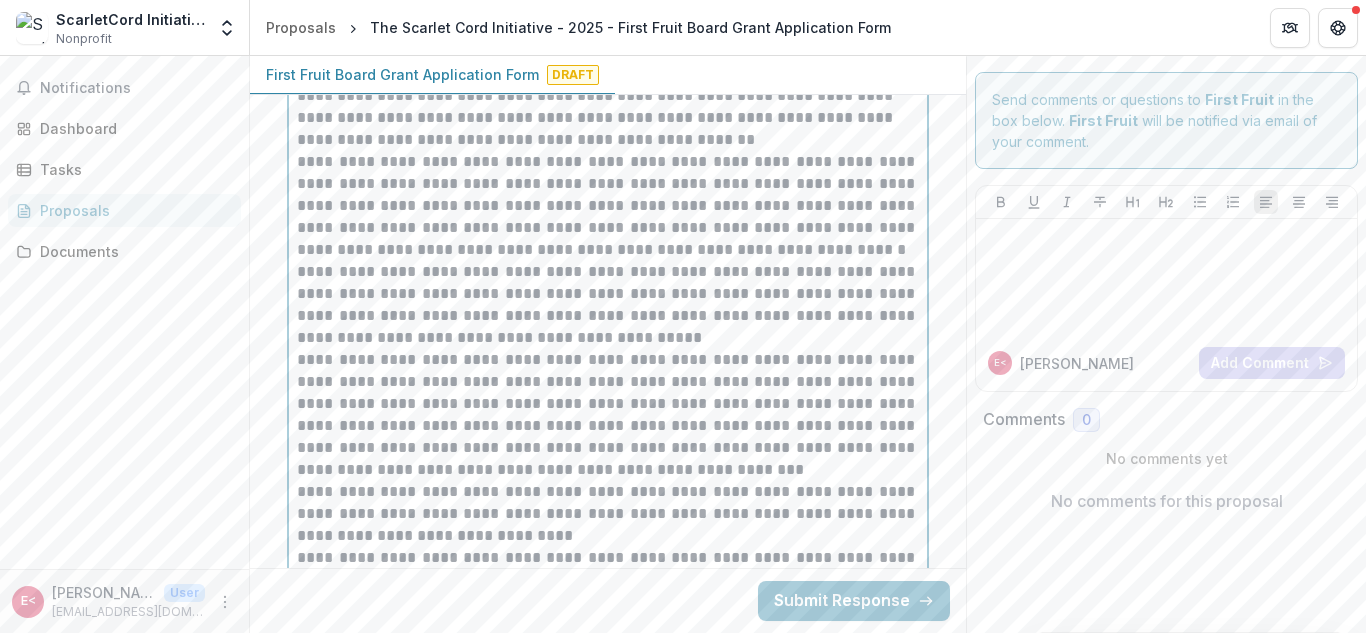 scroll, scrollTop: 2314, scrollLeft: 0, axis: vertical 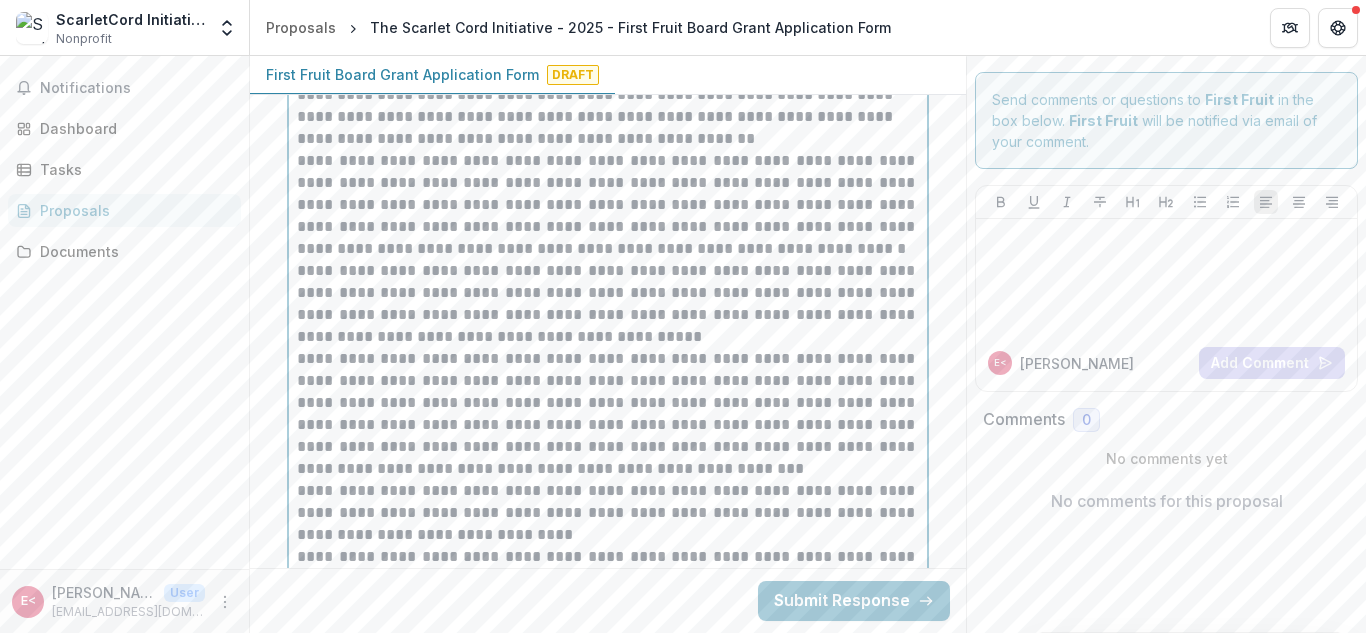 click on "**********" at bounding box center (608, 579) 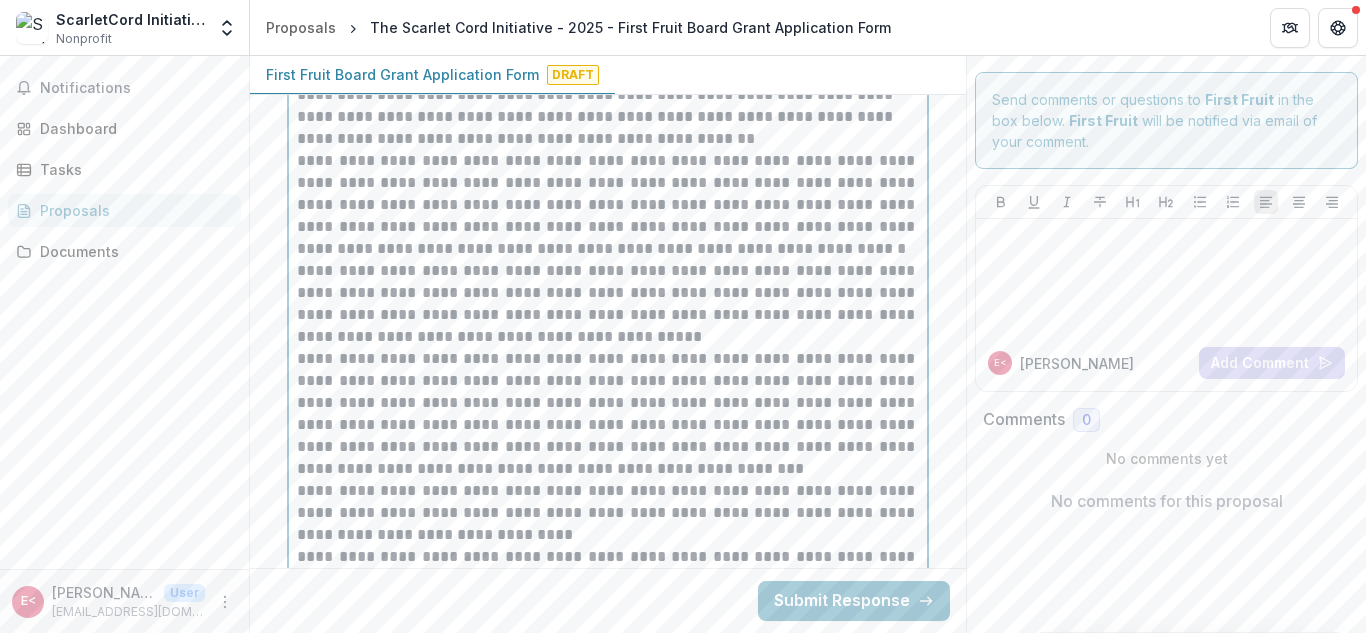 click on "**********" at bounding box center [608, 590] 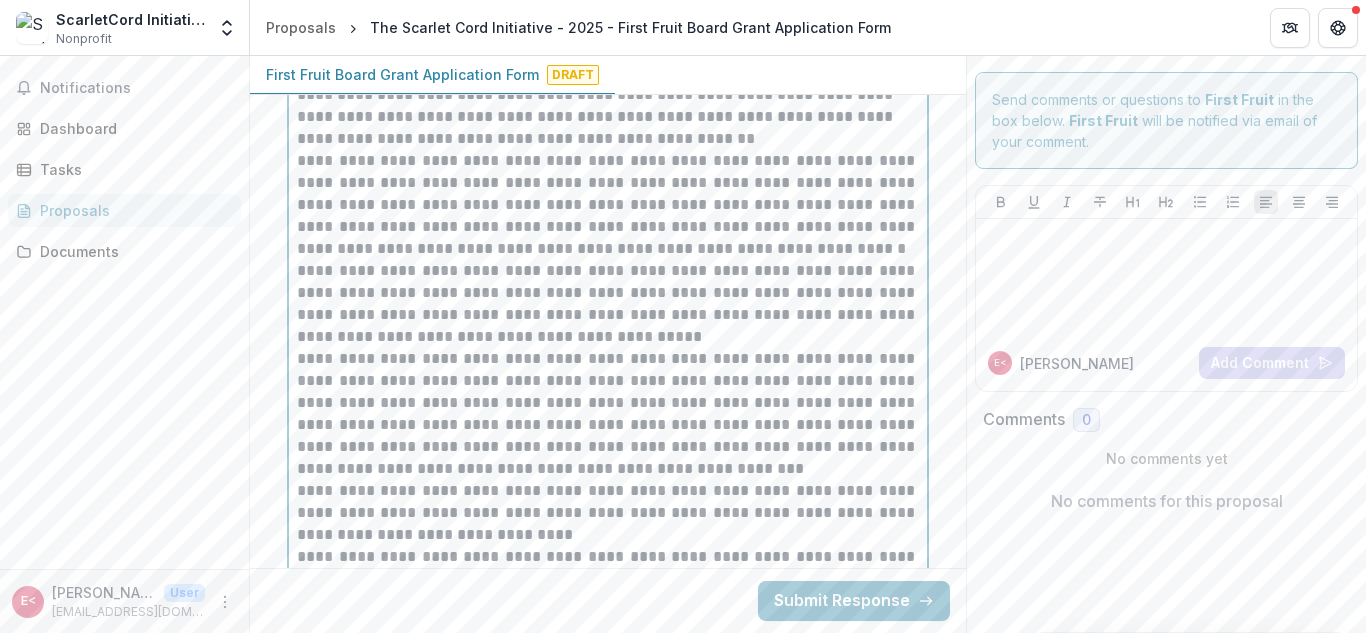 click on "**********" at bounding box center [608, 590] 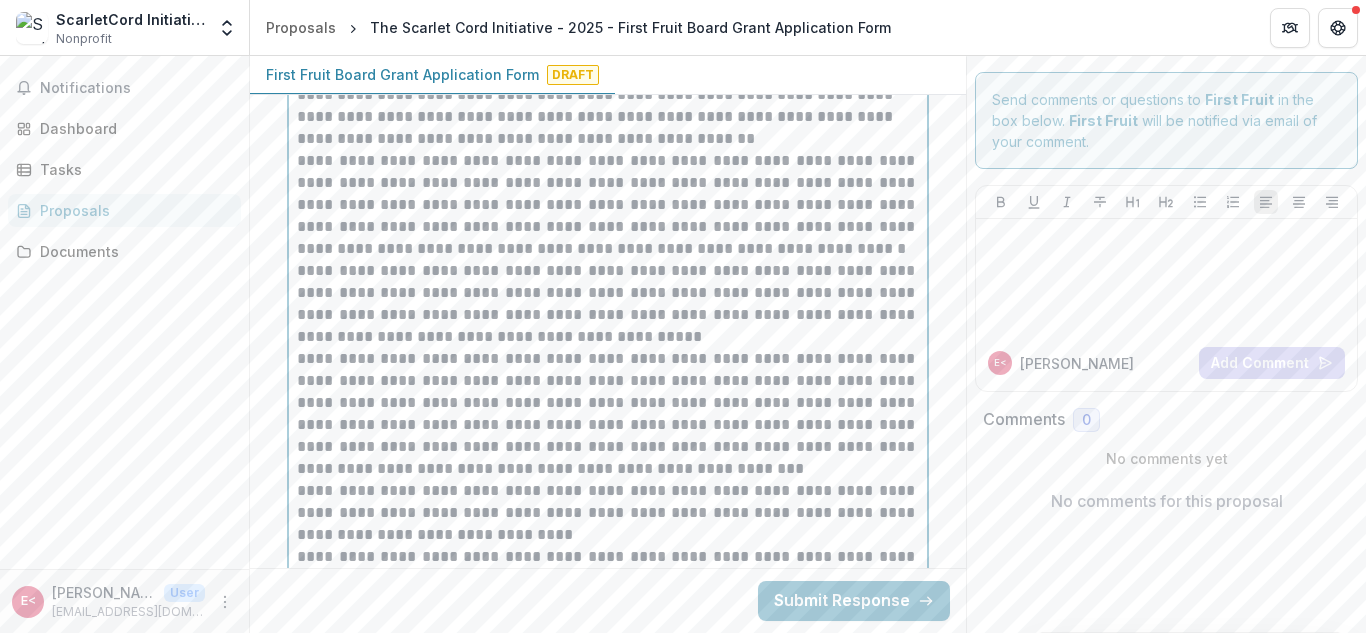 click on "**********" at bounding box center [608, 414] 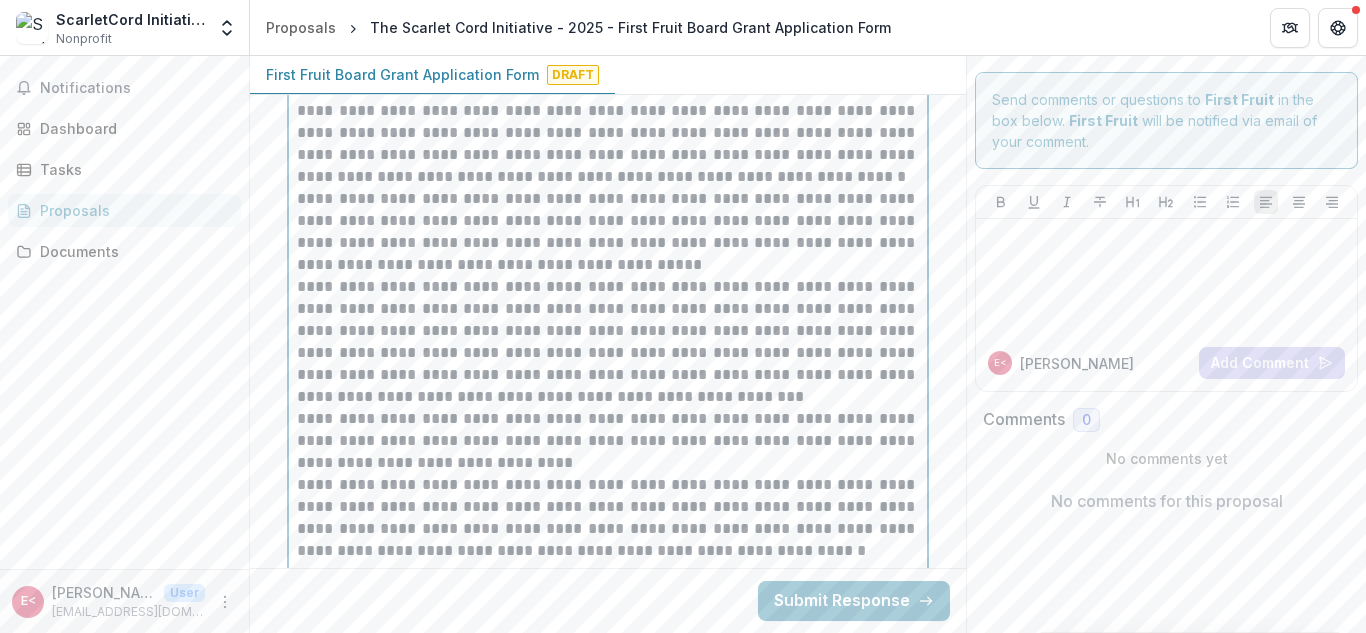 scroll, scrollTop: 2396, scrollLeft: 0, axis: vertical 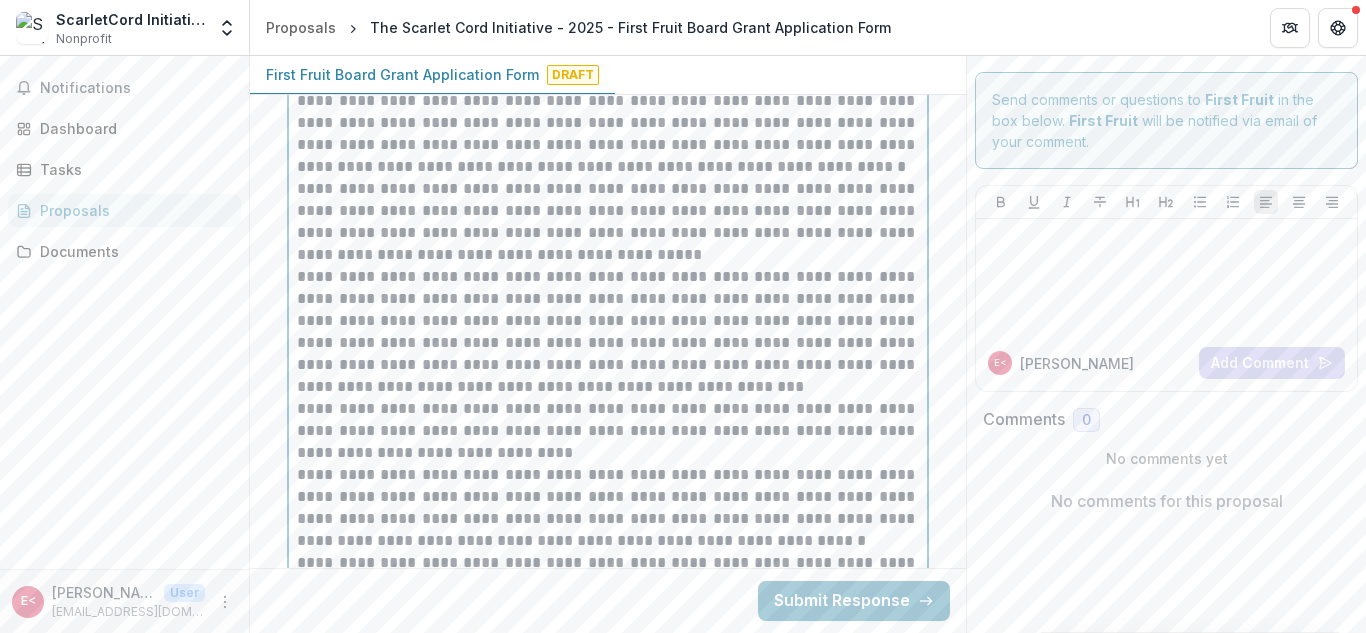 click on "**********" at bounding box center (608, 508) 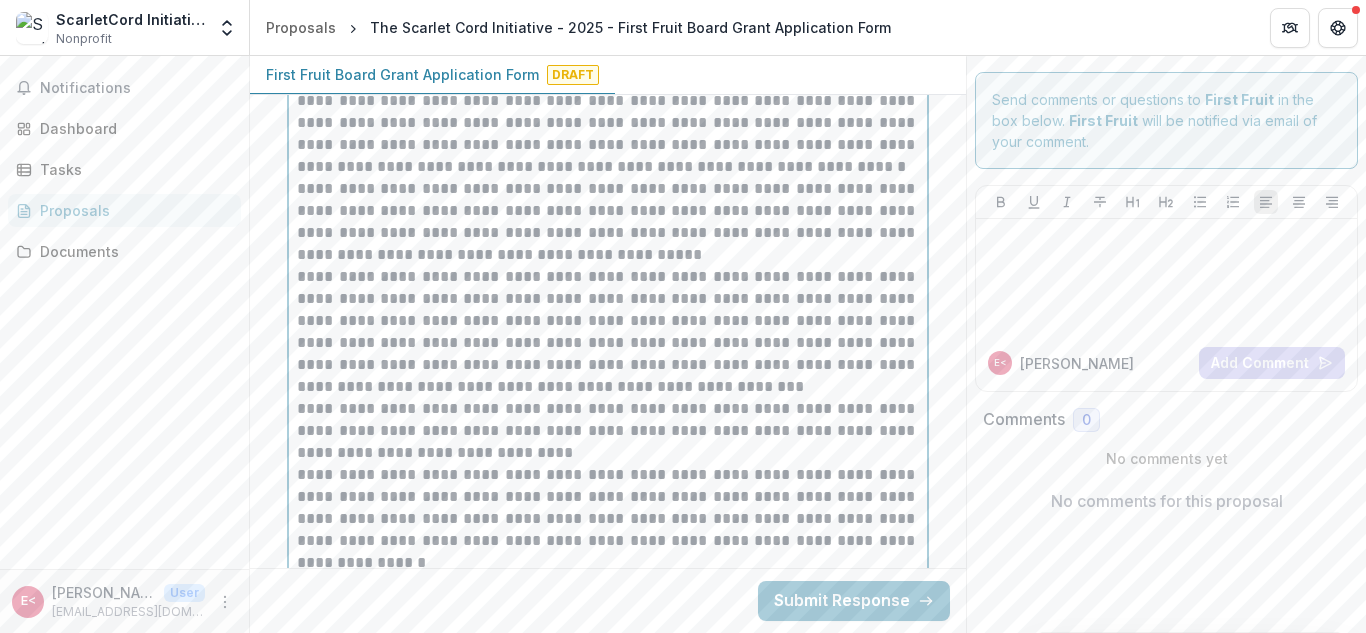 click on "**********" at bounding box center (608, 519) 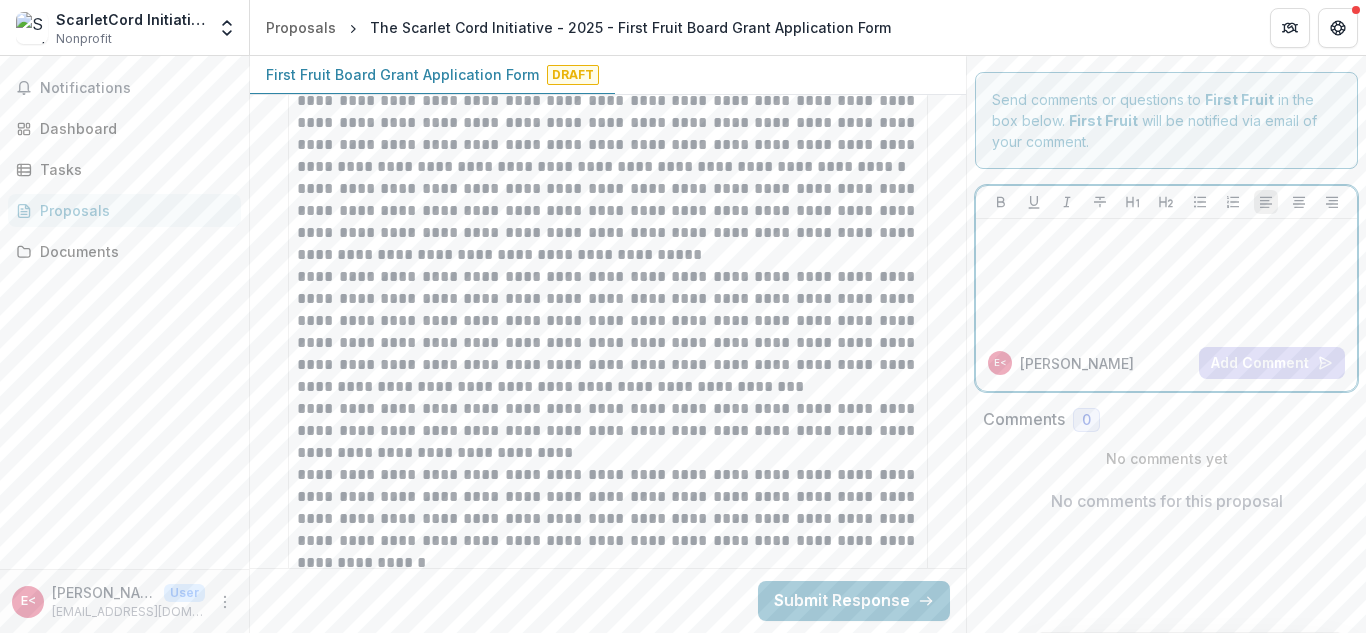 drag, startPoint x: 1135, startPoint y: 244, endPoint x: 1000, endPoint y: 660, distance: 437.35684 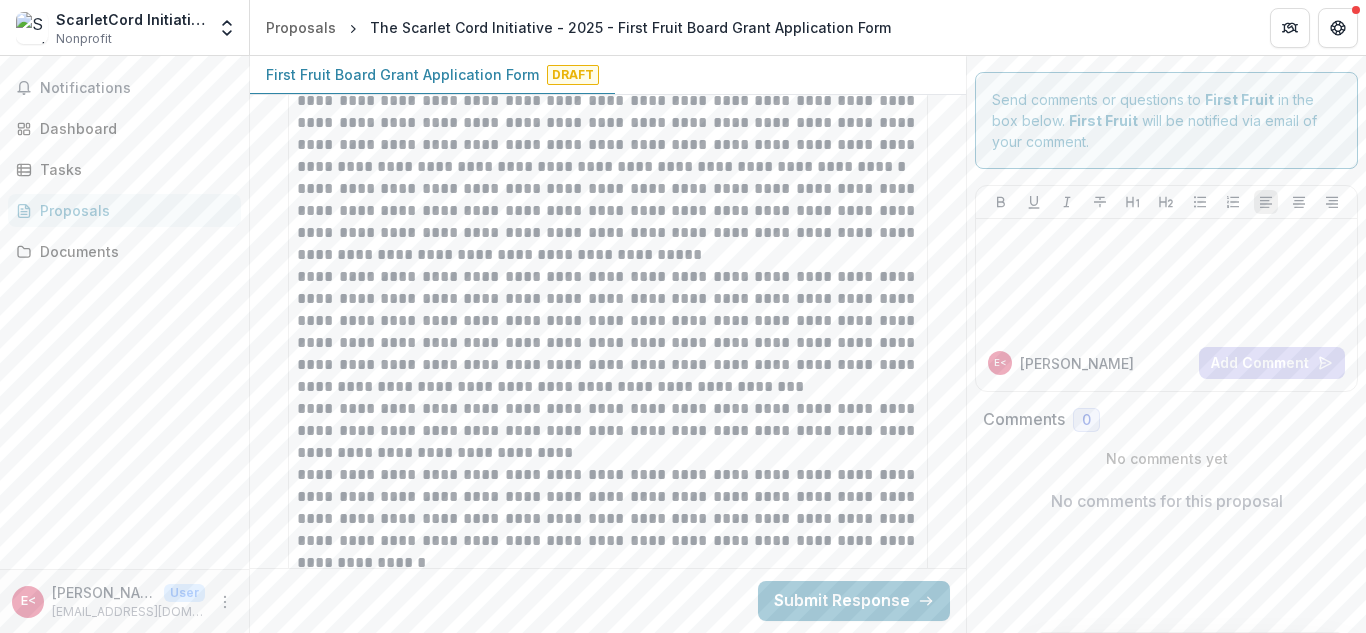 click on "Notifications Dashboard Tasks Proposals Documents" at bounding box center (124, 312) 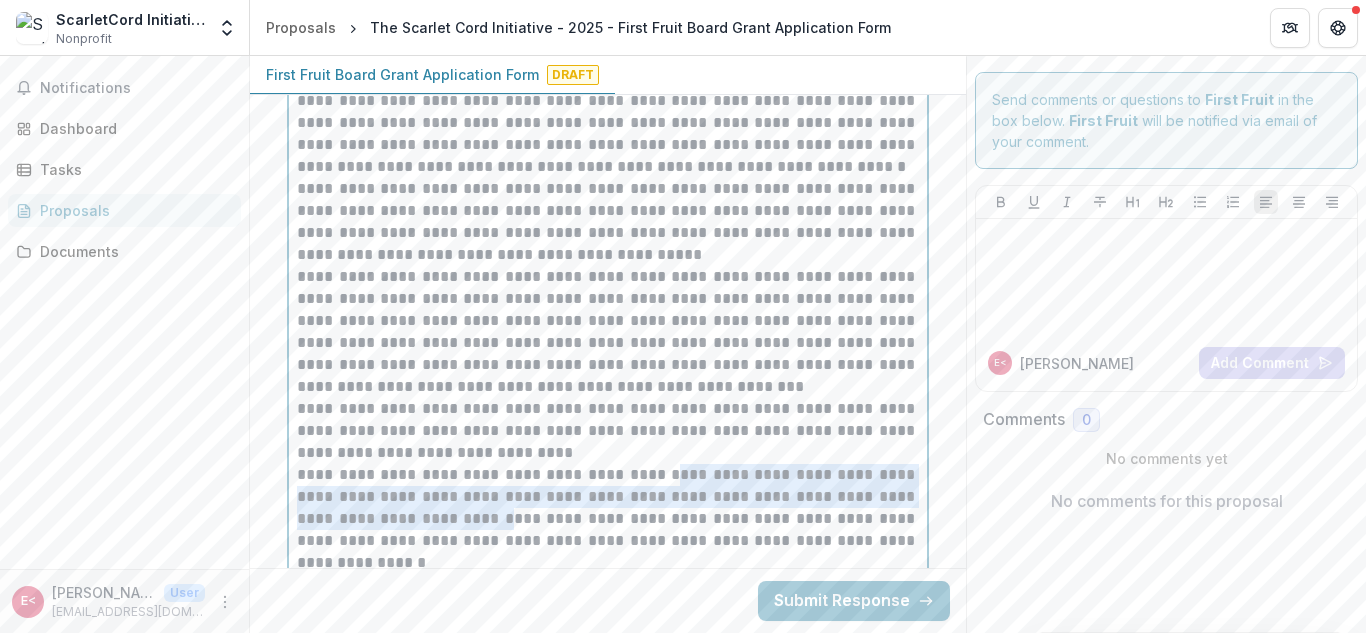 drag, startPoint x: 665, startPoint y: 289, endPoint x: 452, endPoint y: 332, distance: 217.29703 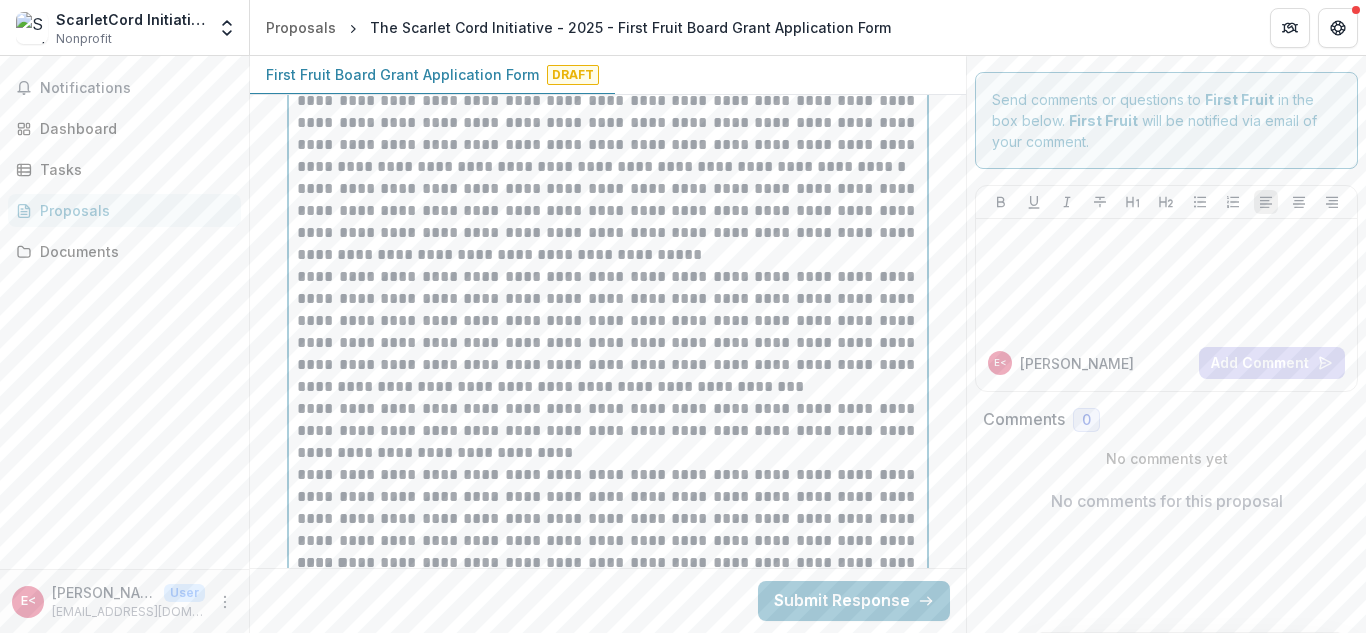 click on "**********" at bounding box center [608, 508] 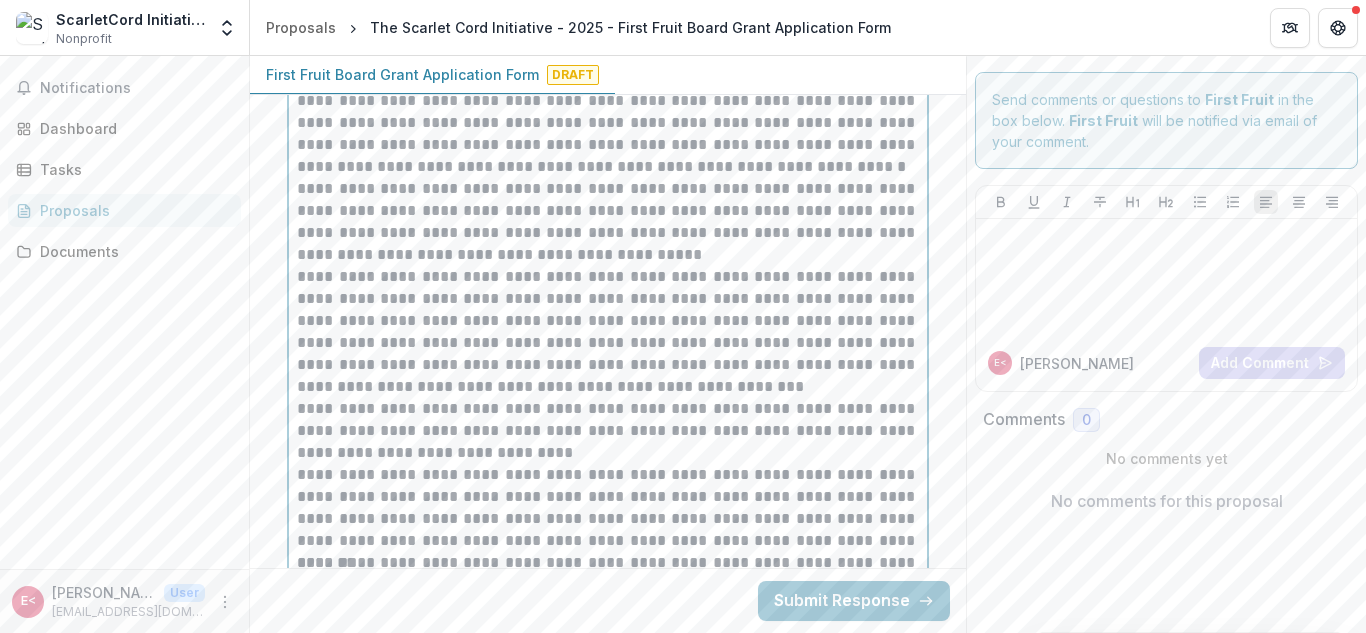 click on "**********" at bounding box center (608, 508) 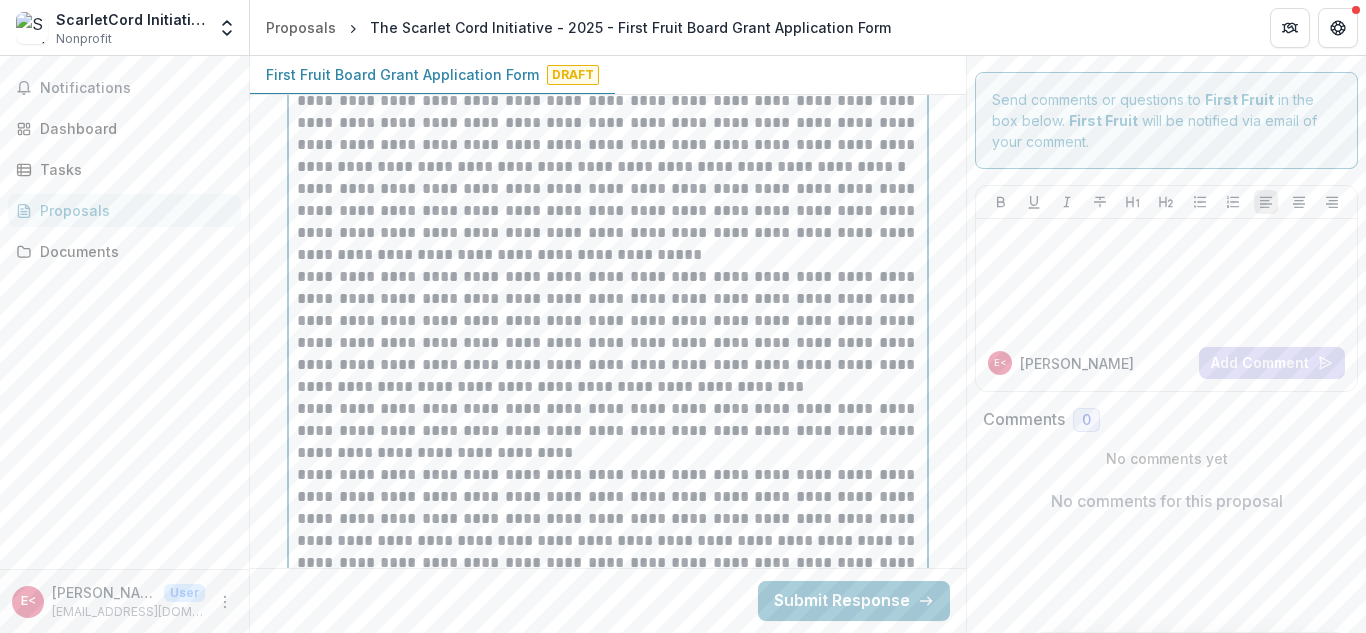 click on "**********" at bounding box center [608, 508] 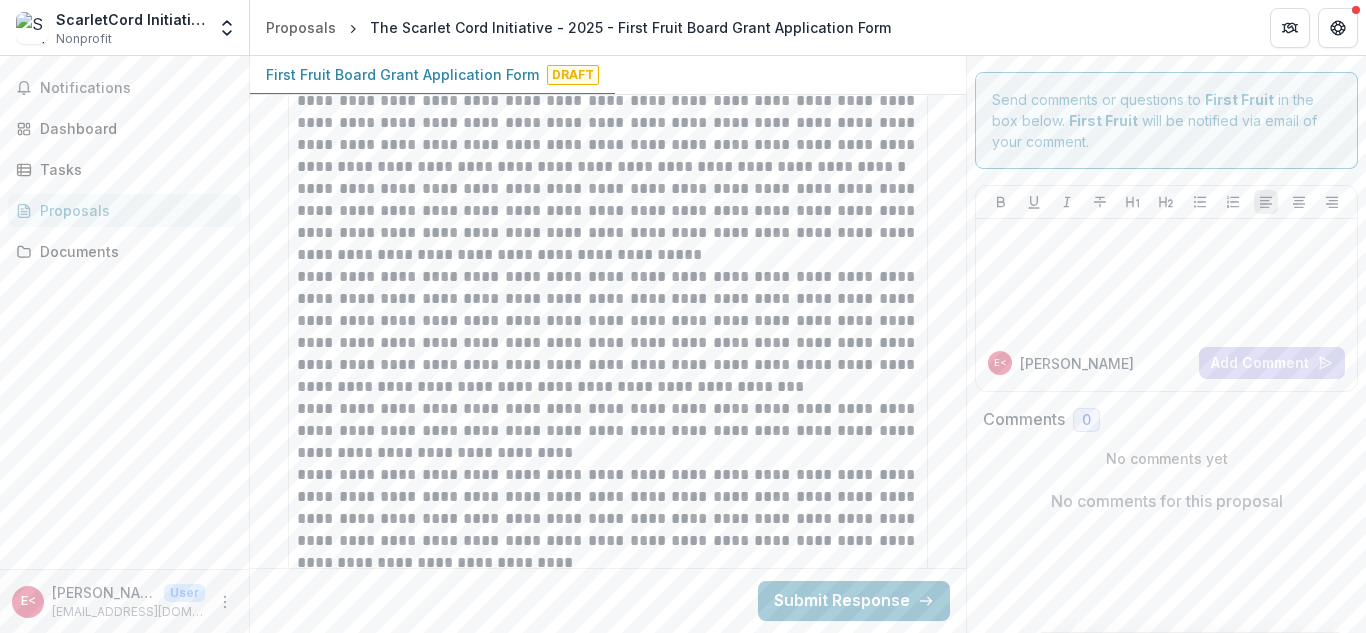 click on "Proposals The Scarlet Cord Initiative  - 2025 - First Fruit Board Grant Application Form" at bounding box center [808, 27] 